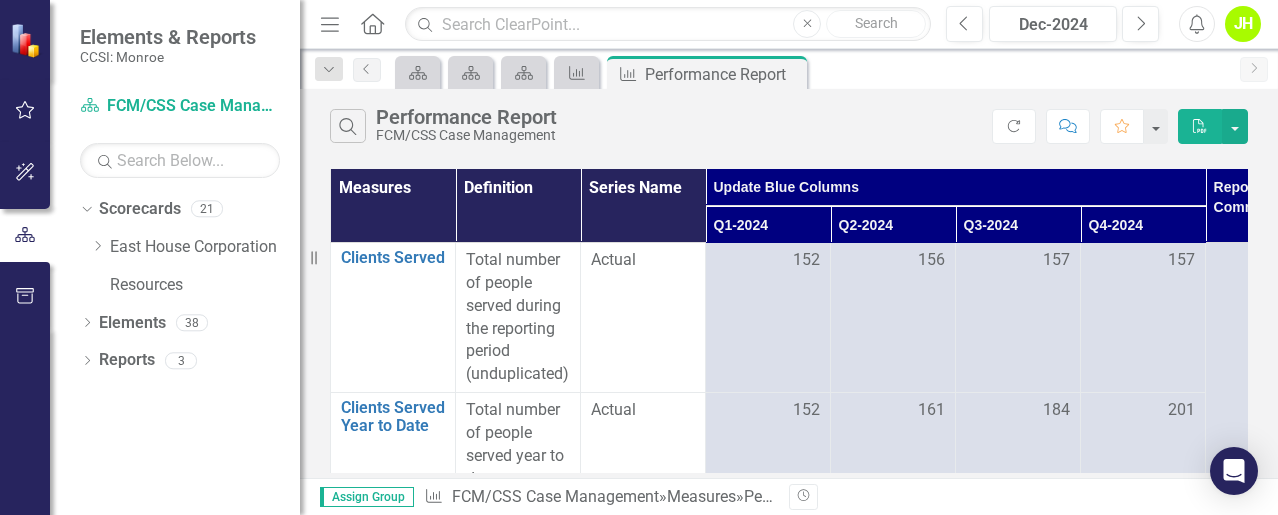 scroll, scrollTop: 0, scrollLeft: 0, axis: both 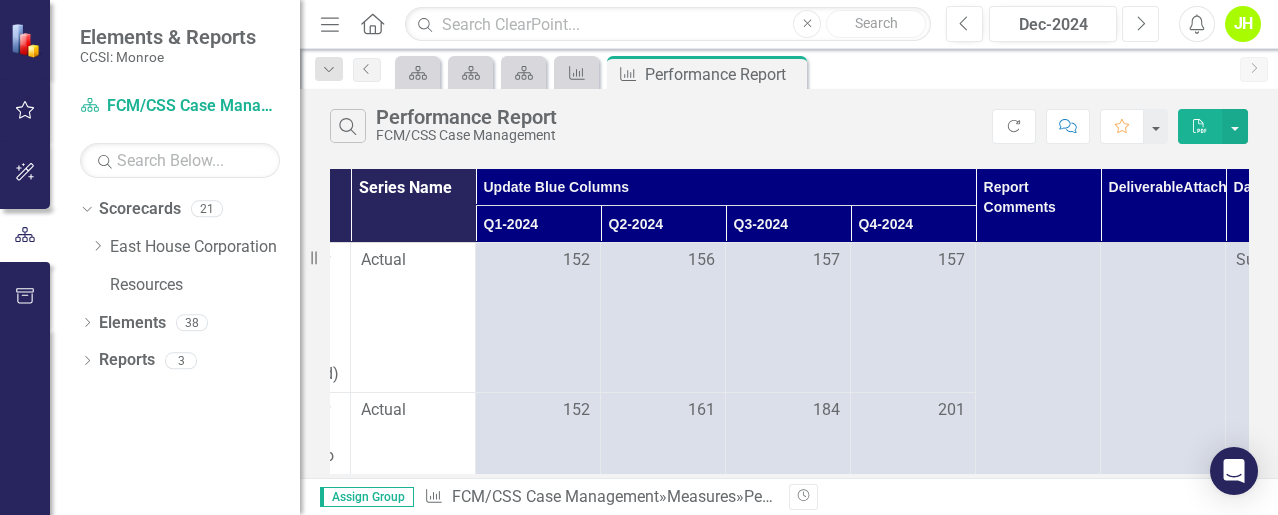 click on "Next" 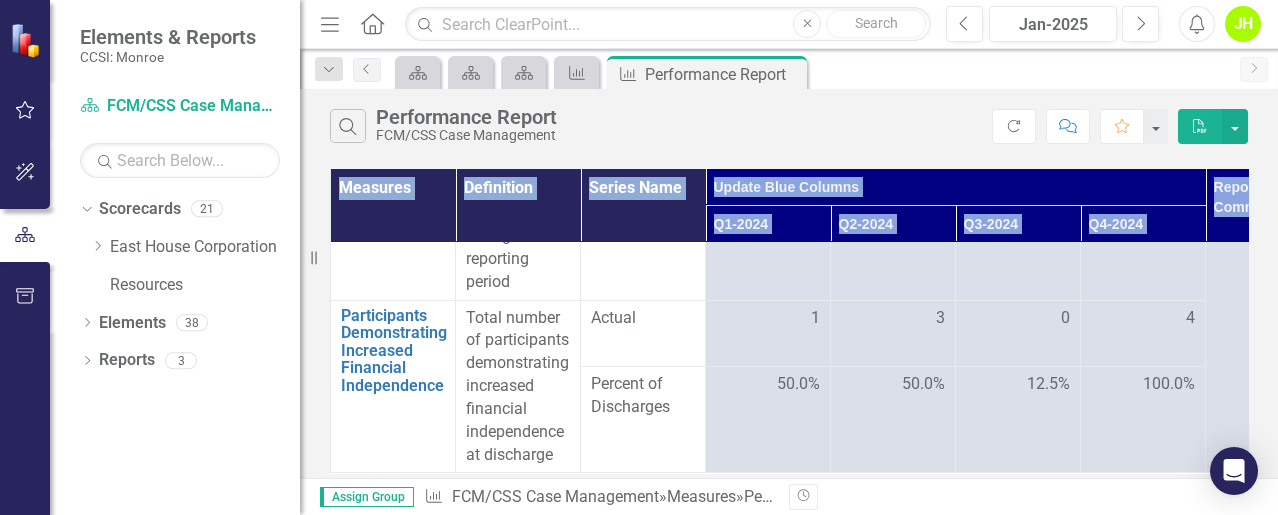drag, startPoint x: 951, startPoint y: 458, endPoint x: 1067, endPoint y: 477, distance: 117.54574 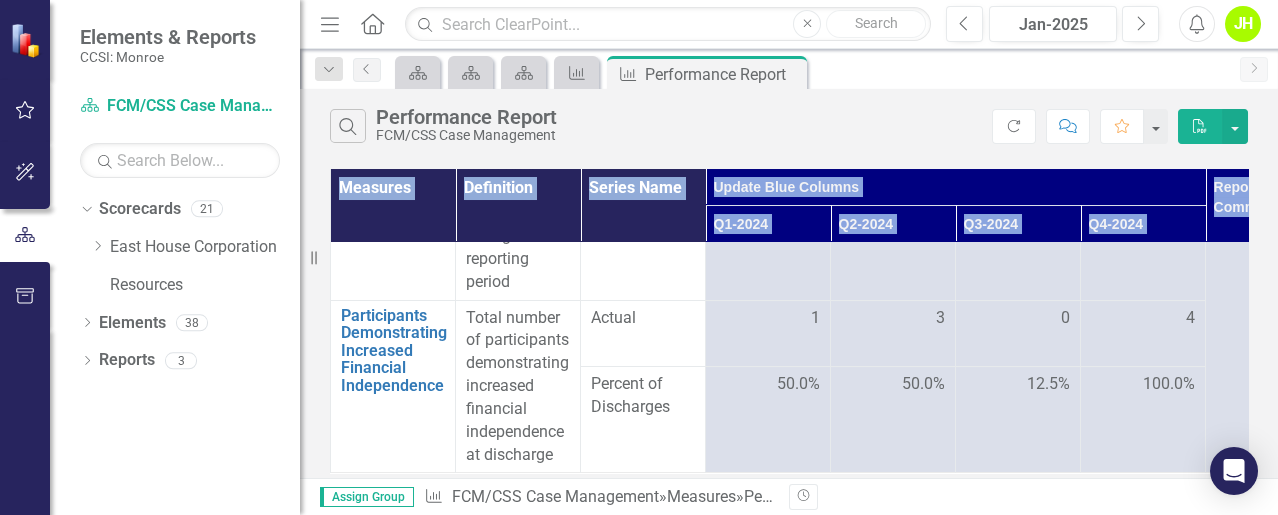 click on "Measures Definition Series Name Update Blue Columns Report Comments Deliverable  Attachments Data Status Q1-2024 Q2-2024 Q3-2024 Q4-2024 Clients Served Link Open Element Total number of people served during the reporting period (unduplicated) Actual 152 156 157 157 Submitted Clients Served Year to Date Link Open Element Total number of people served year to date (unduplicated) Actual 152 161 184 201 Total Service Units Link Open Element Direct and Indirect service hours provided during the reporting period Direct 4.00 9.00 3.00 4.00 Indirect 32.00 15.00 5.00 32.00 Total 36.00 24.00 8.00 36.00 Admissions Link Open Element Total number of admissions for Case Management services during the reporting period Actual 2 6 2 11 Discharges Link Open Element The total number of discharges from Case Management services during the reporting period Actual 2 6 2 4 Participants Demonstrating Increased Financial Independence Link Open Element Actual 1 3 0 4 Percent of Discharges 50.0% 50.0% 12.5% 100.0%" at bounding box center (789, 321) 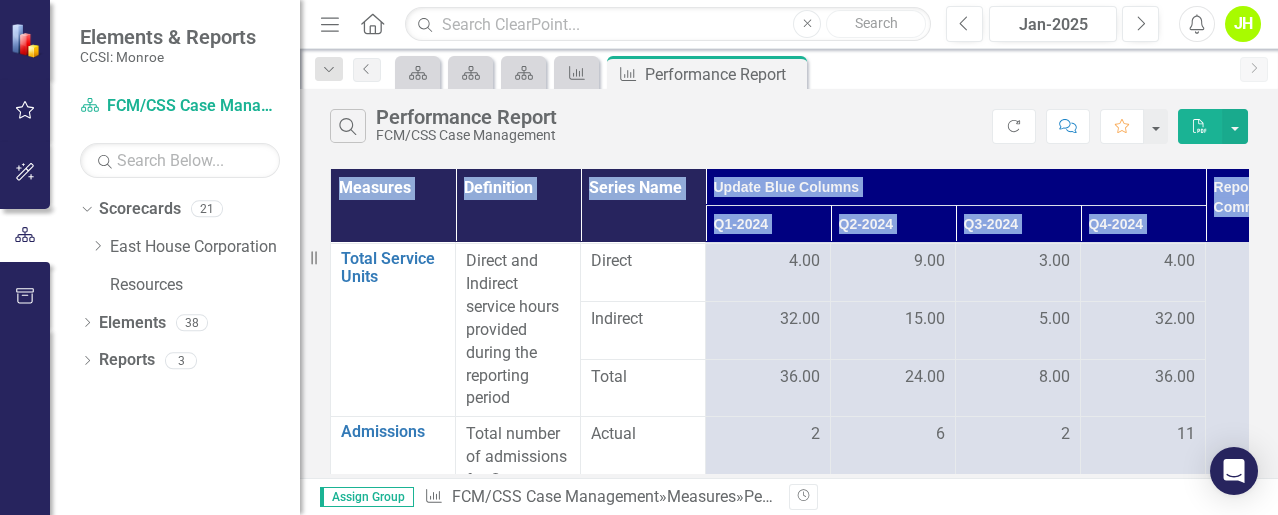 scroll, scrollTop: 0, scrollLeft: 0, axis: both 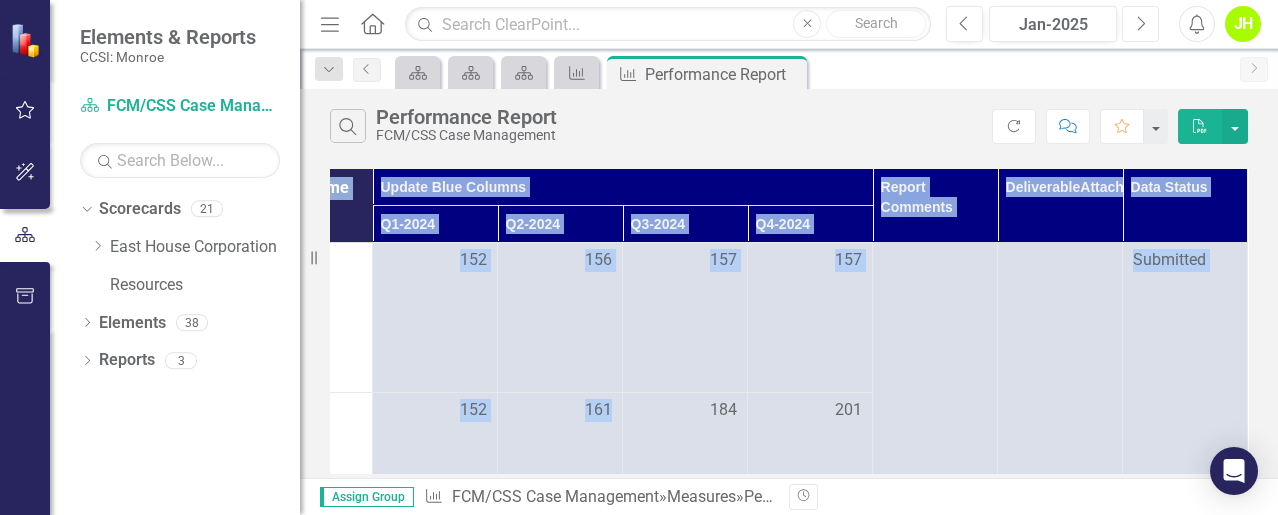 click on "Next" 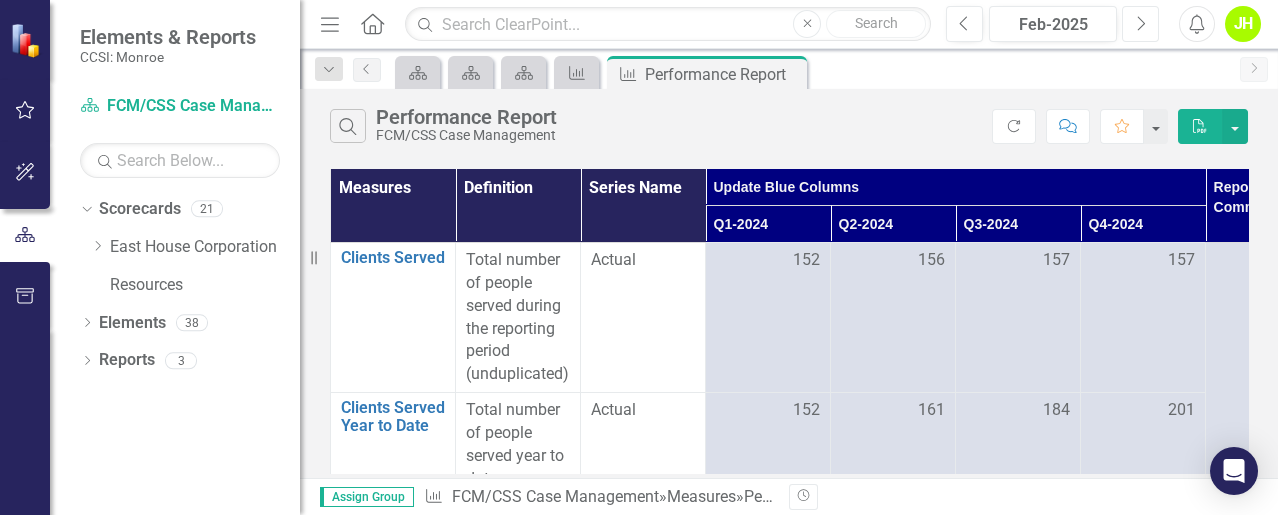 click on "Next" at bounding box center (1140, 24) 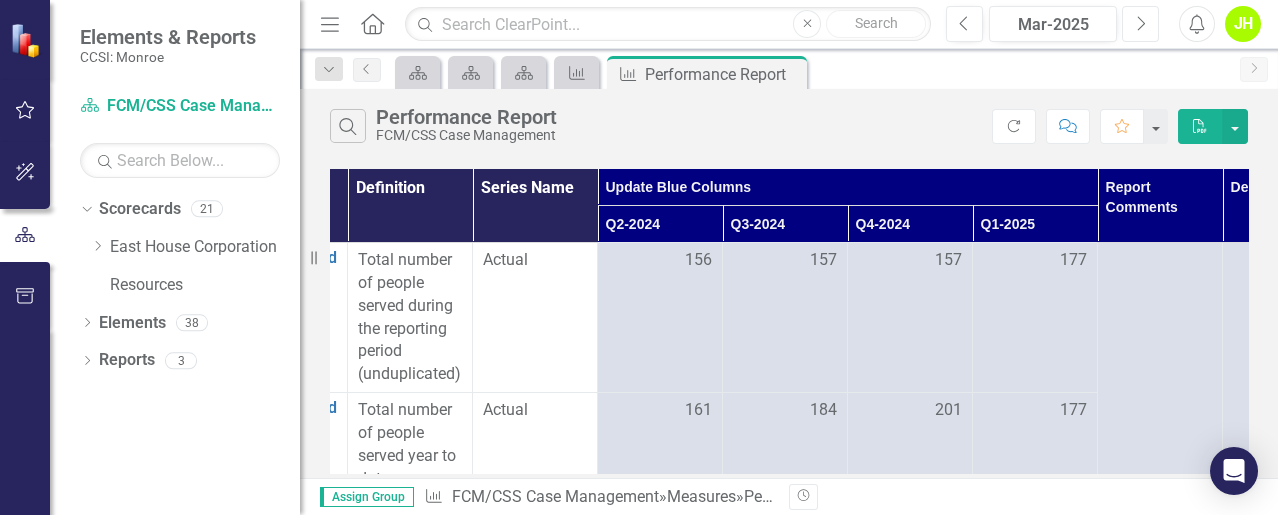 scroll, scrollTop: 0, scrollLeft: 126, axis: horizontal 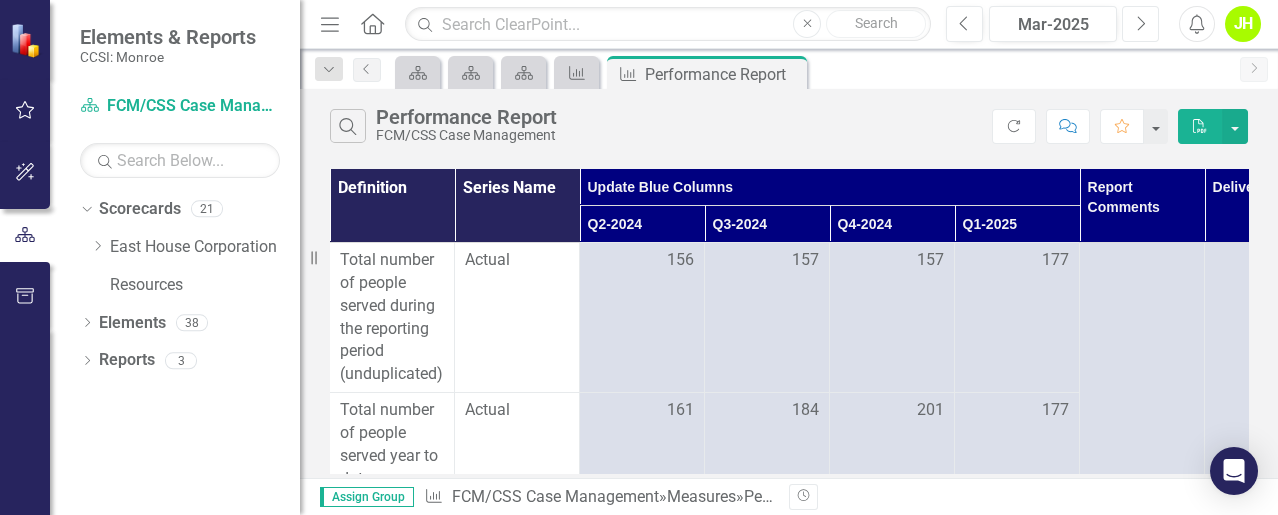 click on "Next" 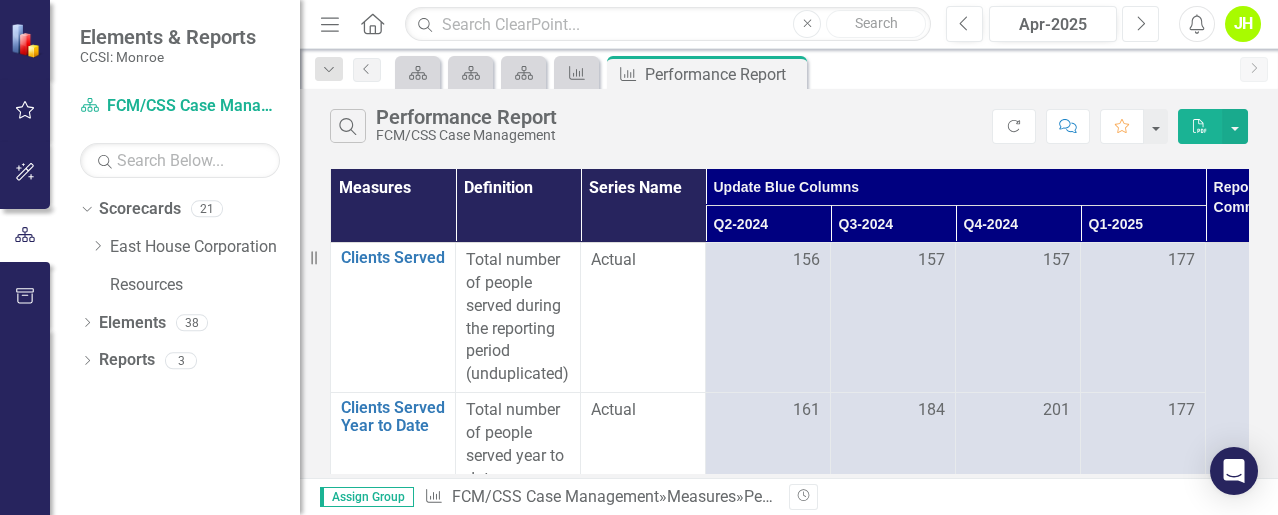 scroll, scrollTop: 0, scrollLeft: 75, axis: horizontal 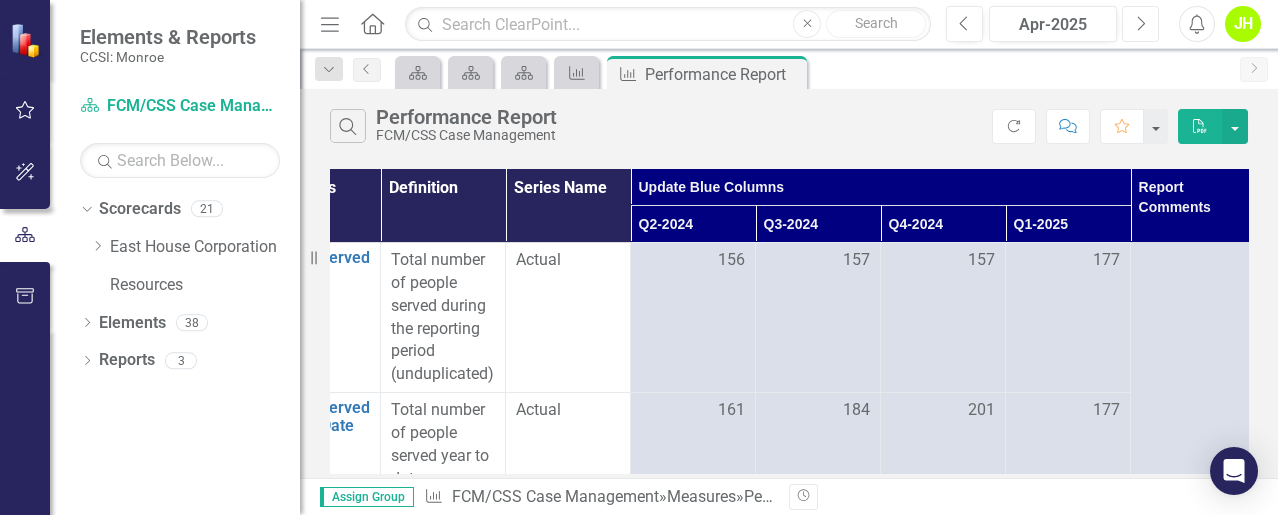 click on "Next" at bounding box center [1140, 24] 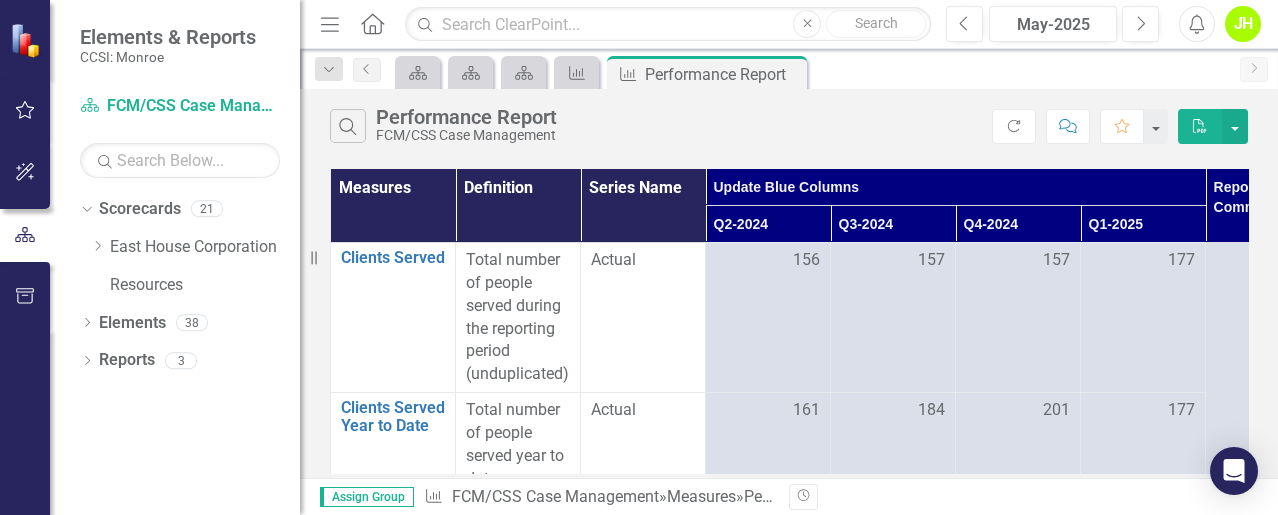 drag, startPoint x: 889, startPoint y: 513, endPoint x: 990, endPoint y: 515, distance: 101.0198 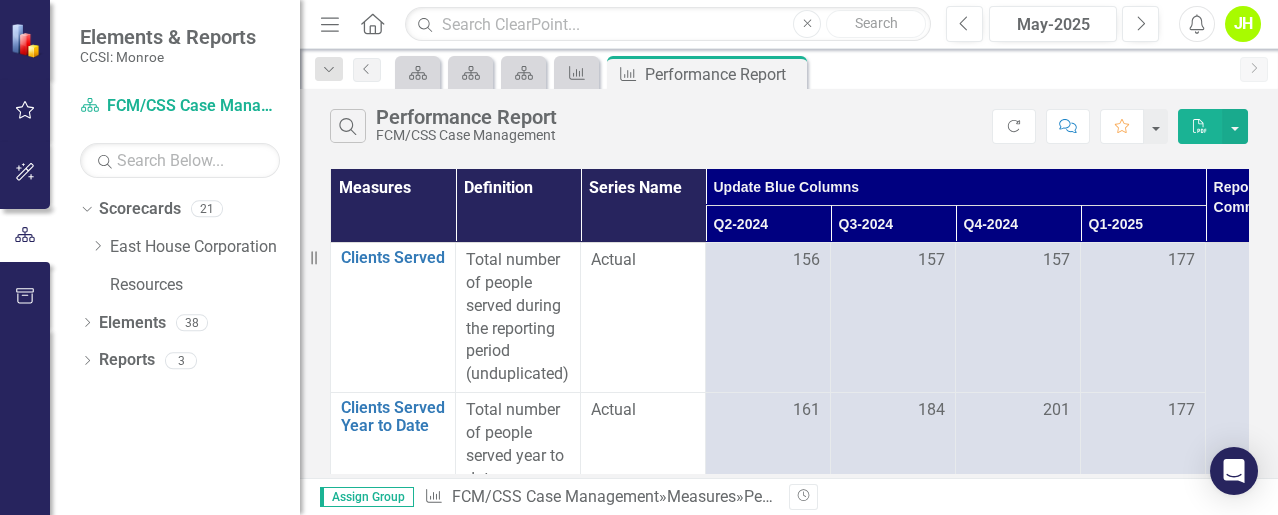 click on "icon.bolt Loading May-2025... Elements & Reports CCSI: Monroe Scorecard FCM/CSS Case Management Search Dropdown Scorecards 21 Dropdown East House Corporation Cody House Combined Supportive Housing Community Support Team Crossroads Apartment Program Enhanced Community Support Team FCM/CSS Case Management [PERSON_NAME] House [PERSON_NAME] House ILP Rent Stipend - MRT Beds ILP Supportive Housing OASAS Case Management Initiative Peer Run Respite Diversion [PERSON_NAME] House SH/Transformation RTF Support Housing Monroe Cty - Comm Svcs Supportive Housing Combined Non-Reinvestment Supportive Housing Reintegration Beds Supportive Housing Reinvestment Vocational Services - OASAS Vocational Services for SRO and Supportive Housing Resources Dropdown Elements 38 Dropdown Deliverable Deliverables 3 Contract Addendum Financial Report Tracker Performance Report Tracker Dropdown Measure Measures 35 Personal Services Vacation Accruals Fringe Benefits OTPS Equipment Property Agency Admin Agency Admin Percentage Expense Adjustments" at bounding box center [639, 257] 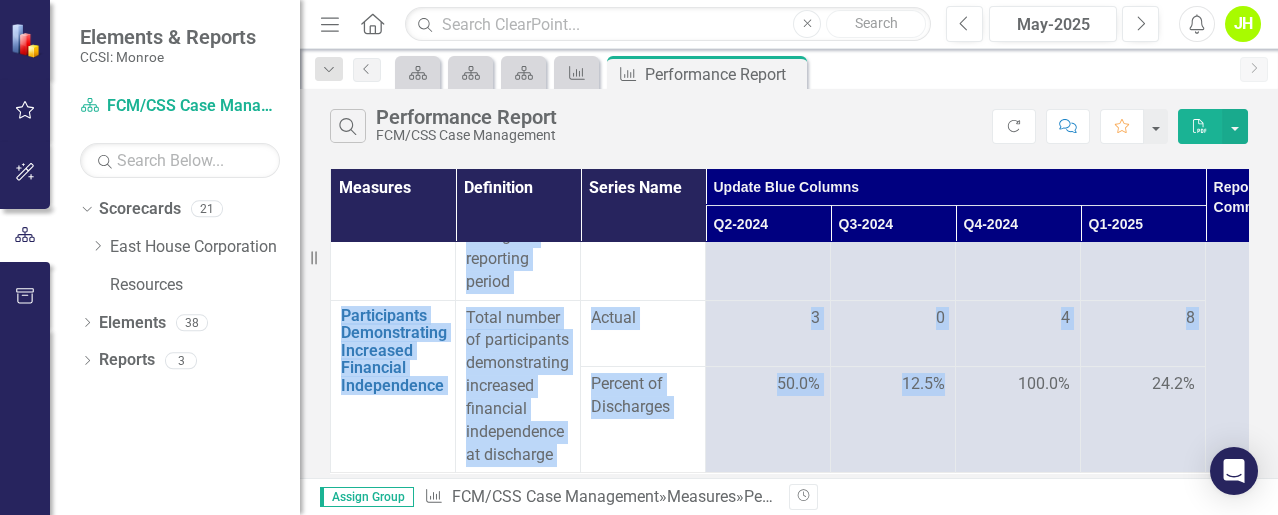 drag, startPoint x: 916, startPoint y: 458, endPoint x: 964, endPoint y: 460, distance: 48.04165 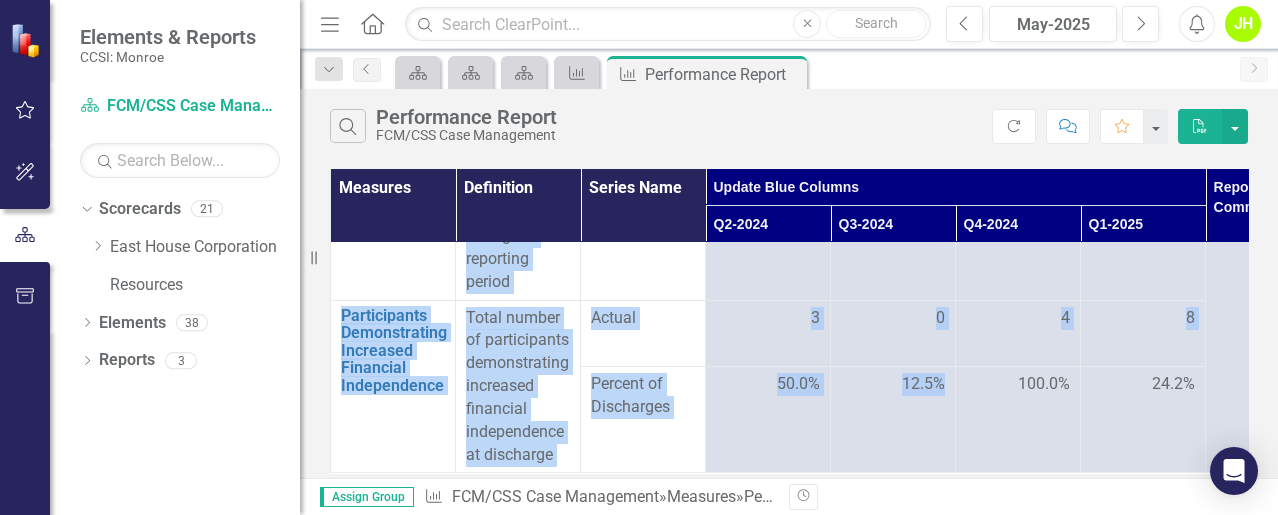 click on "Measures Definition Series Name Update Blue Columns Report Comments Deliverable  Attachments Data Status Q2-2024 Q3-2024 Q4-2024 Q1-2025 Clients Served Link Open Element Total number of people served during the reporting period (unduplicated) Actual 156 157 157 177 Rejected - Corrections Needed Clients Served Year to Date Link Open Element Total number of people served year to date (unduplicated) Actual 161 184 201 177 Total Service Units Link Open Element Direct and Indirect service hours provided during the reporting period Direct 9.00 3.00 4.00 54.00 Indirect 15.00 5.00 32.00 993.00 Total 24.00 8.00 36.00 1,047.00 Admissions Link Open Element Total number of admissions for Case Management services during the reporting period Actual 6 2 11 6 Discharges Link Open Element The total number of discharges from Case Management services during the reporting period Actual 6 2 4 33 Participants Demonstrating Increased Financial Independence Link Open Element Actual 3 0 4 8 Percent of Discharges 50.0% 12.5% 100.0%" at bounding box center (789, 321) 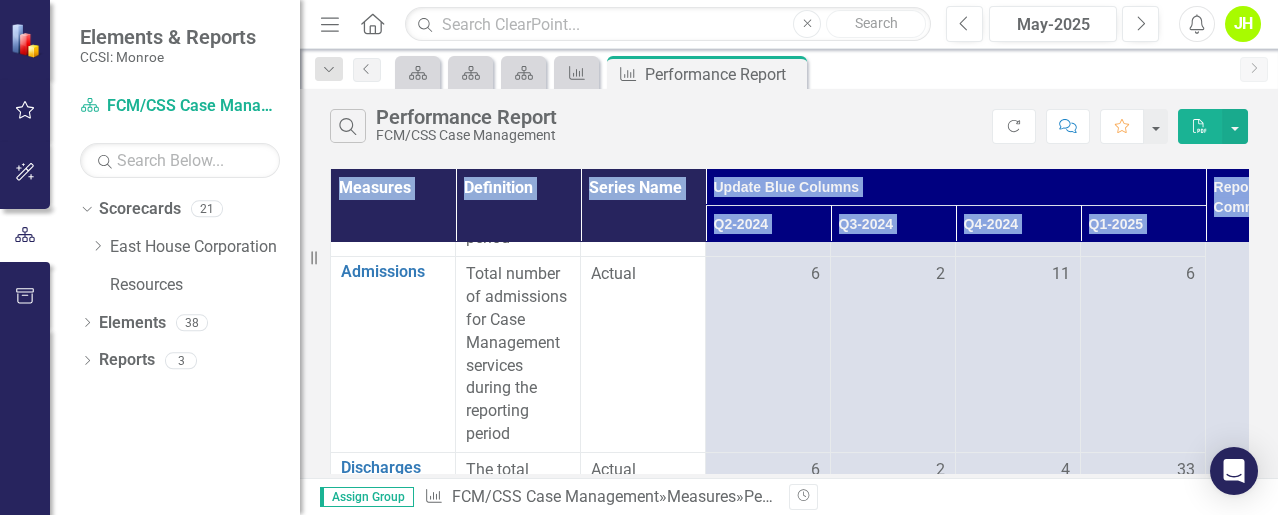 scroll, scrollTop: 151, scrollLeft: 0, axis: vertical 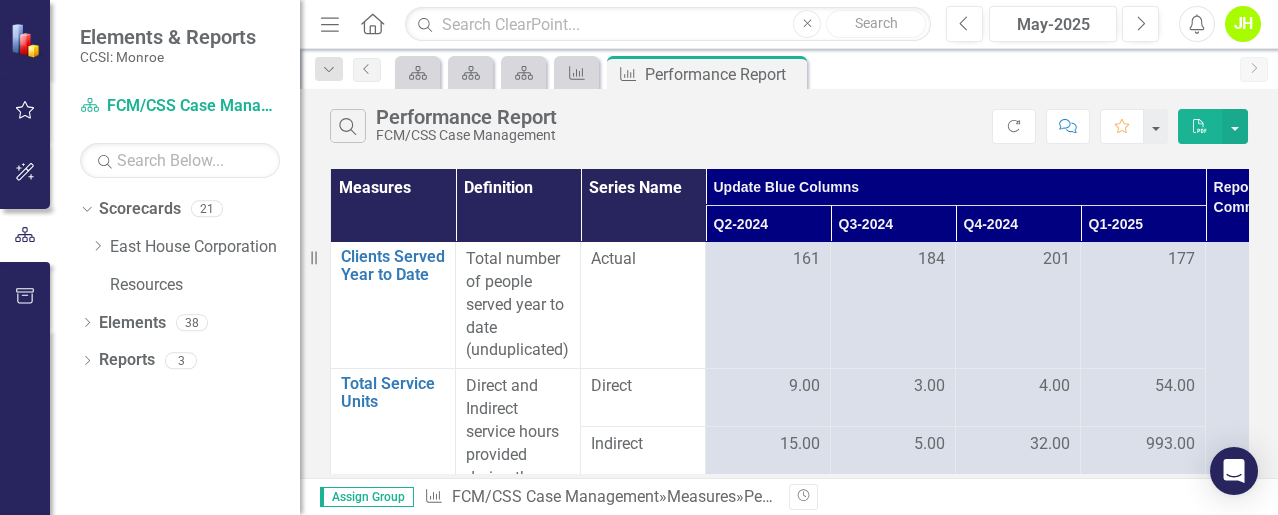 click on "Assign Group Measure FCM/CSS Case Management  »  Measures  »  Performance Report Revision History" at bounding box center (789, 496) 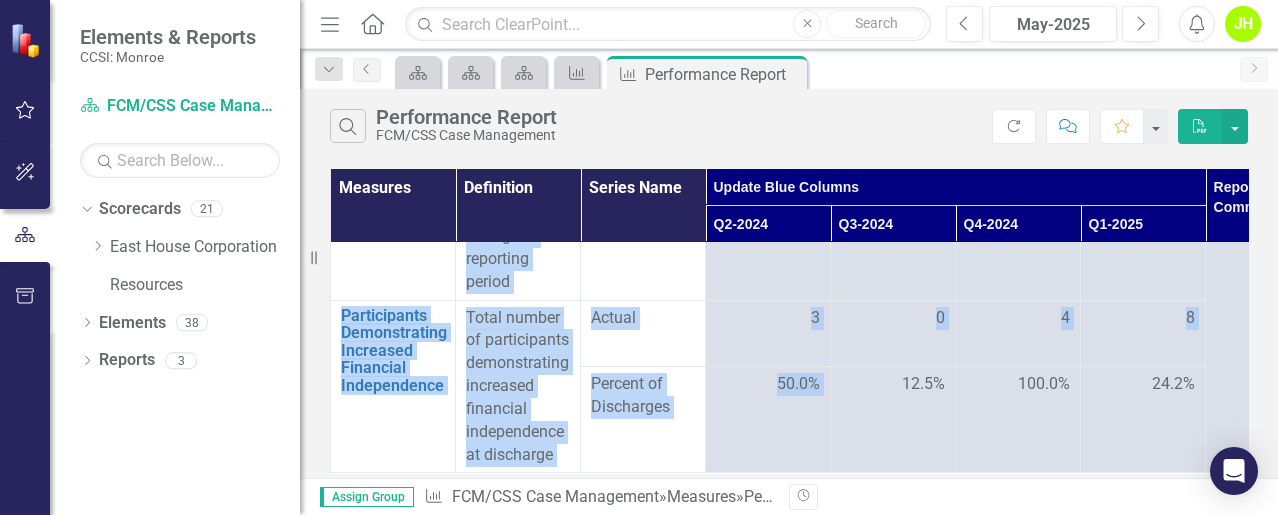drag, startPoint x: 905, startPoint y: 453, endPoint x: 892, endPoint y: 450, distance: 13.341664 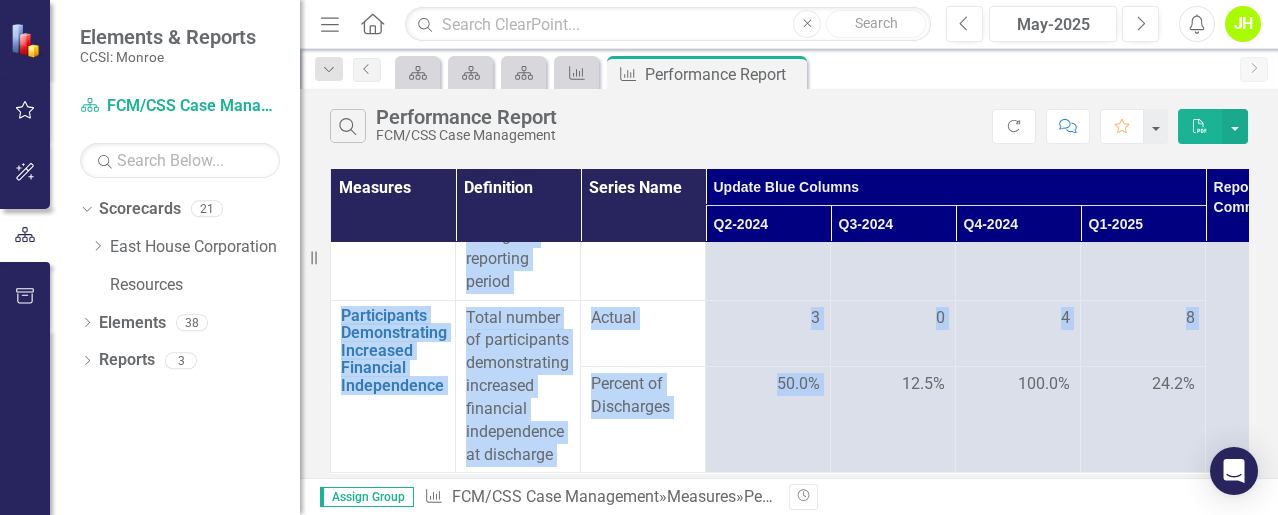click on "Clients Served Link Open Element Total number of people served during the reporting period (unduplicated) Actual 156 157 157 177 Rejected - Corrections Needed Clients Served Year to Date Link Open Element Total number of people served year to date (unduplicated) Actual 161 184 201 177 Total Service Units Link Open Element Direct and Indirect service hours provided during the reporting period Direct 9.00 3.00 4.00 54.00 Indirect 15.00 5.00 32.00 993.00 Total 24.00 8.00 36.00 1,047.00 Admissions Link Open Element Total number of admissions for Case Management services during the reporting period Actual 6 2 11 6 Discharges Link Open Element The total number of discharges from Case Management services during the reporting period Actual 6 2 4 33 Participants Demonstrating Increased Financial Independence Link Open Element Total number of participants demonstrating increased financial independence at discharge Actual 3 0 4 8 Percent of Discharges 50.0% 12.5% 100.0% 24.2%" at bounding box center (956, -46) 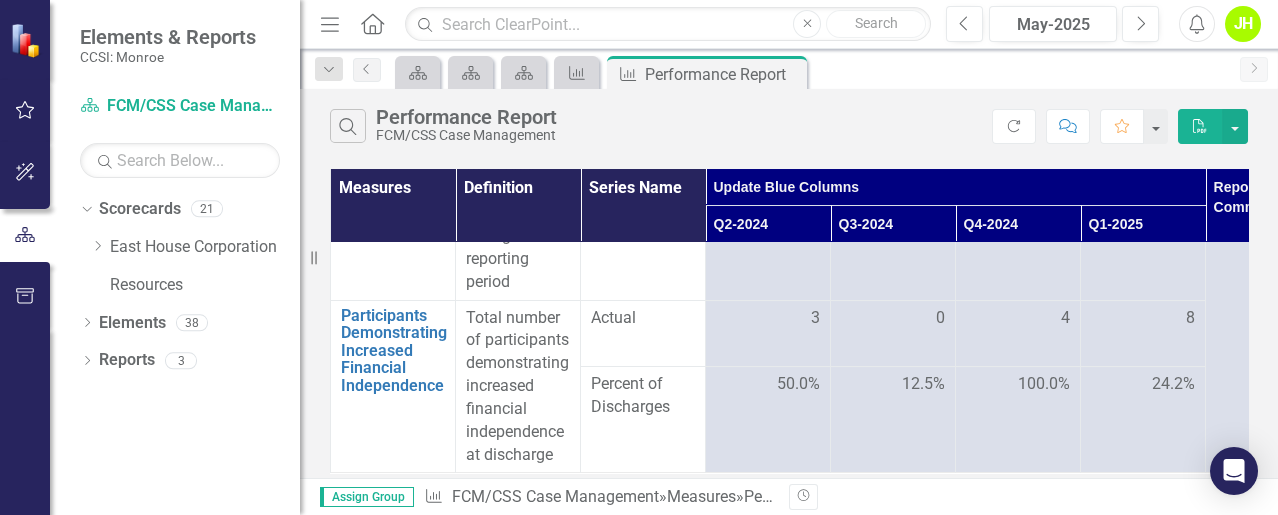 drag, startPoint x: 892, startPoint y: 450, endPoint x: 884, endPoint y: 476, distance: 27.202942 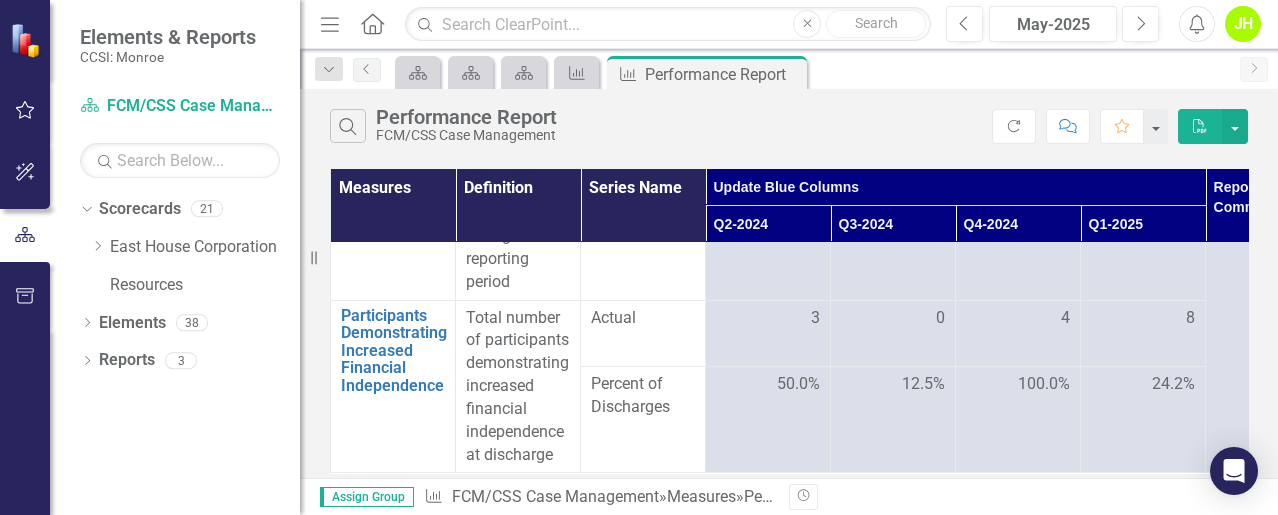 click on "Measures Definition Series Name Update Blue Columns Report Comments Deliverable  Attachments Data Status Q2-2024 Q3-2024 Q4-2024 Q1-2025 Clients Served Link Open Element Total number of people served during the reporting period (unduplicated) Actual 156 157 157 177 Rejected - Corrections Needed Clients Served Year to Date Link Open Element Total number of people served year to date (unduplicated) Actual 161 184 201 177 Total Service Units Link Open Element Direct and Indirect service hours provided during the reporting period Direct 9.00 3.00 4.00 54.00 Indirect 15.00 5.00 32.00 993.00 Total 24.00 8.00 36.00 1,047.00 Admissions Link Open Element Total number of admissions for Case Management services during the reporting period Actual 6 2 11 6 Discharges Link Open Element The total number of discharges from Case Management services during the reporting period Actual 6 2 4 33 Participants Demonstrating Increased Financial Independence Link Open Element Actual 3 0 4 8 Percent of Discharges 50.0% 12.5% 100.0%" at bounding box center [789, 321] 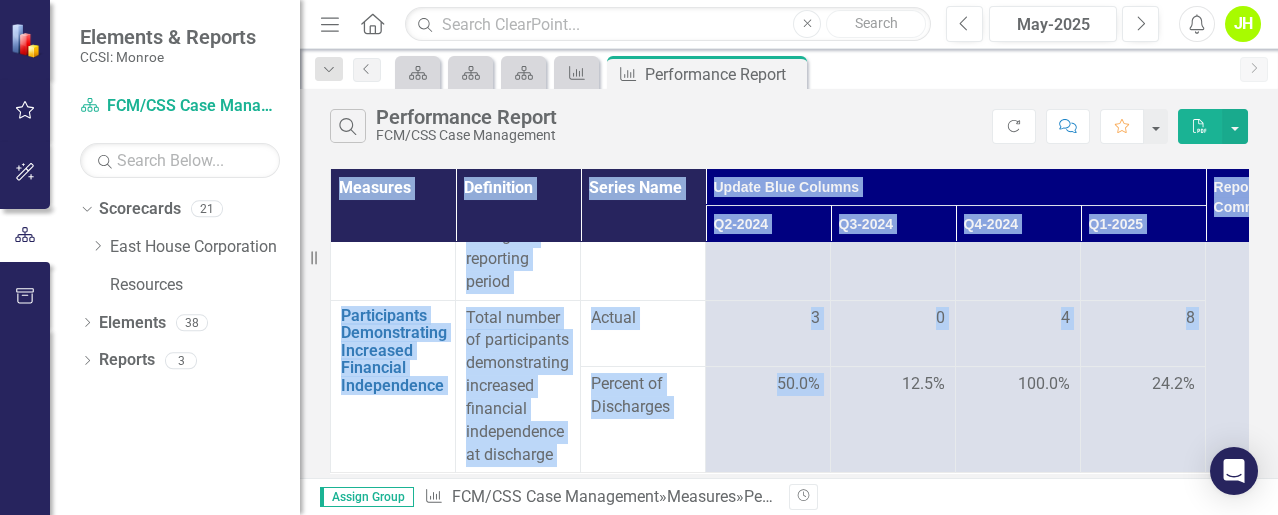 drag, startPoint x: 899, startPoint y: 458, endPoint x: 990, endPoint y: 469, distance: 91.66242 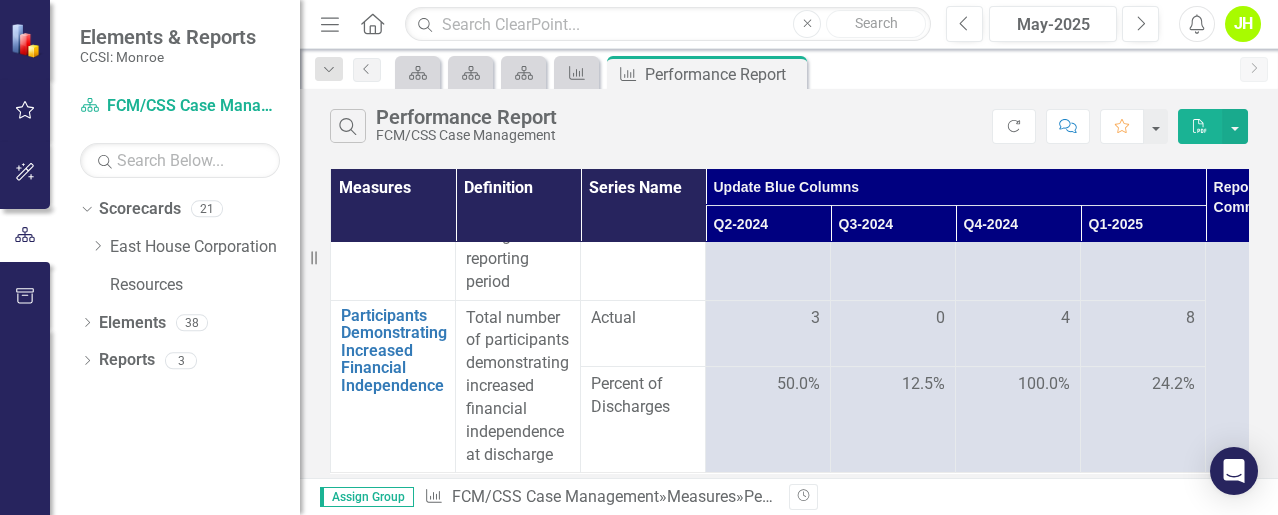 drag, startPoint x: 990, startPoint y: 469, endPoint x: 936, endPoint y: 498, distance: 61.294373 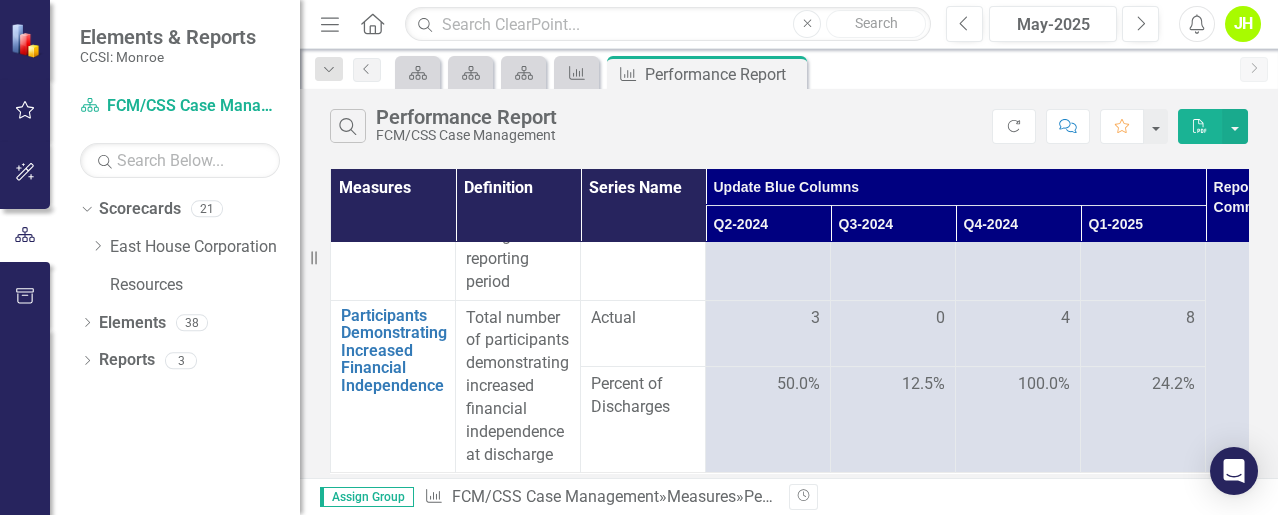 click on "Revision History" at bounding box center (1258, 497) 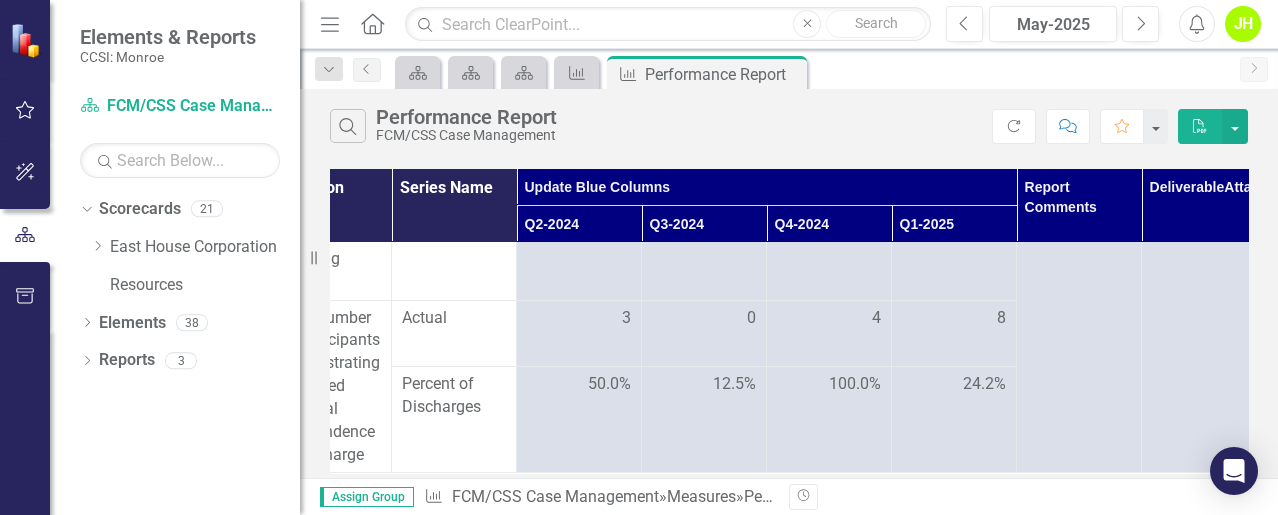 scroll, scrollTop: 818, scrollLeft: 203, axis: both 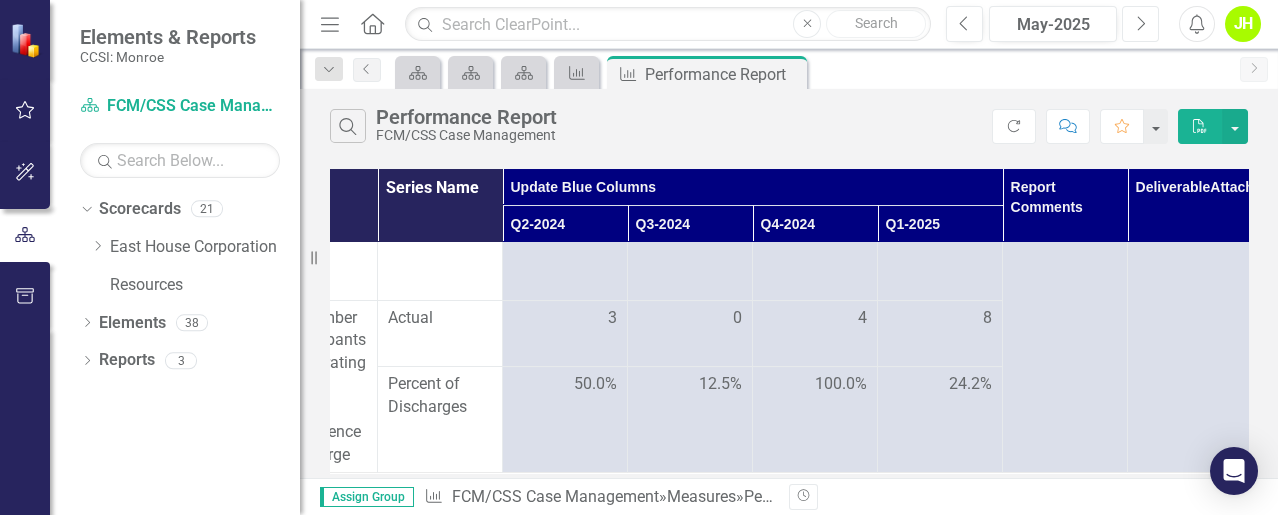 click on "Next" at bounding box center (1140, 24) 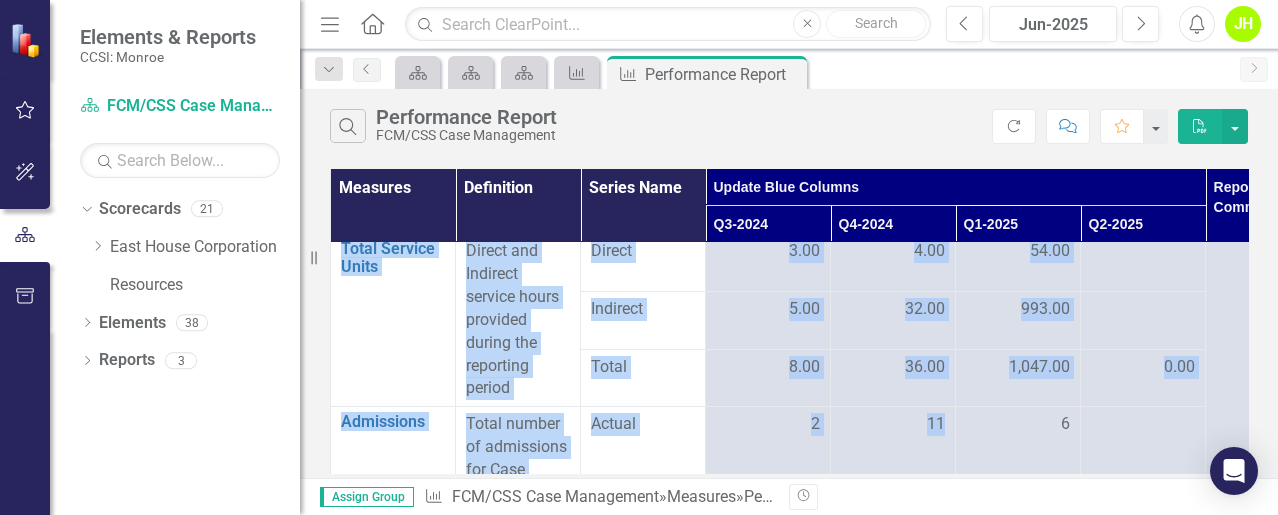 drag, startPoint x: 941, startPoint y: 456, endPoint x: 970, endPoint y: 456, distance: 29 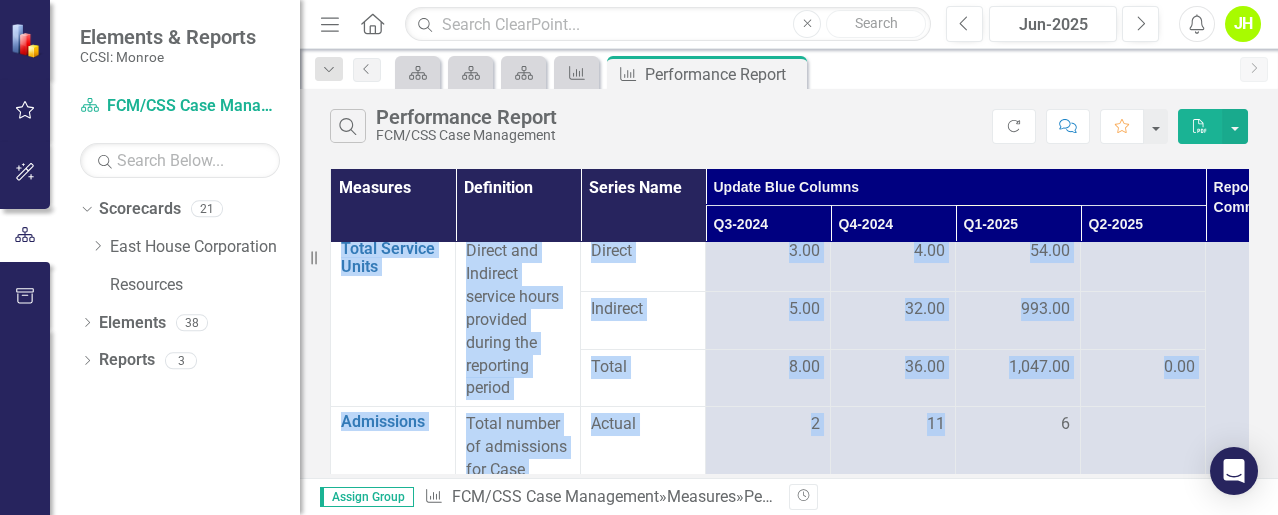 click on "Clients Served Link Open Element Total number of people served during the reporting period (unduplicated) Actual 157 157 177 Clients Served Year to Date Link Open Element Total number of people served year to date (unduplicated) Actual 184 201 177 Total Service Units Link Open Element Direct and Indirect service hours provided during the reporting period Direct 3.00 4.00 54.00 Indirect 5.00 32.00 993.00 Total 8.00 36.00 1,047.00 0.00 Admissions Link Open Element Total number of admissions for Case Management services during the reporting period Actual 2 11 6 Discharges Link Open Element The total number of discharges from Case Management services during the reporting period Actual 2 4 33 Participants Demonstrating Increased Financial Independence Link Open Element Total number of participants demonstrating increased financial independence at discharge Actual 0 4 8 Percent of Discharges 12.5% 100.0% 24.2%" at bounding box center (956, 475) 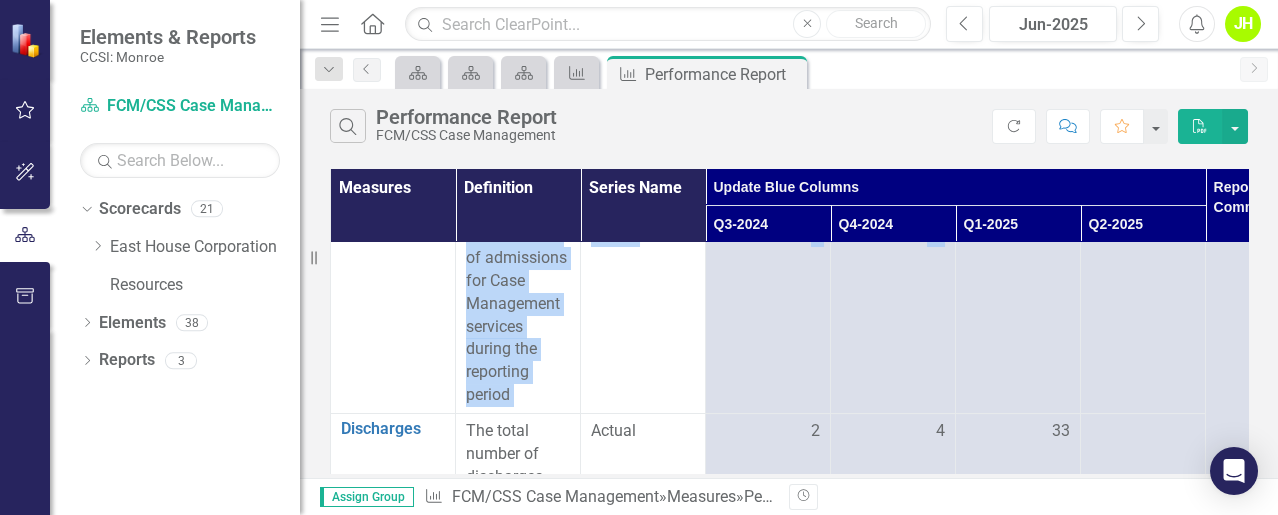 scroll, scrollTop: 610, scrollLeft: 0, axis: vertical 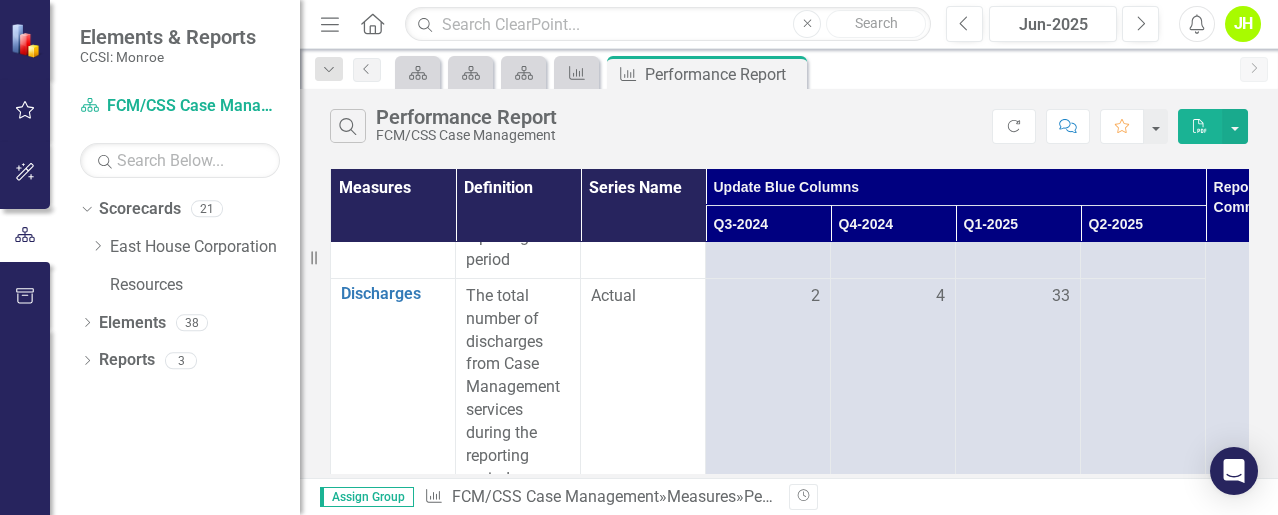 click on "Revision History" at bounding box center (1258, 497) 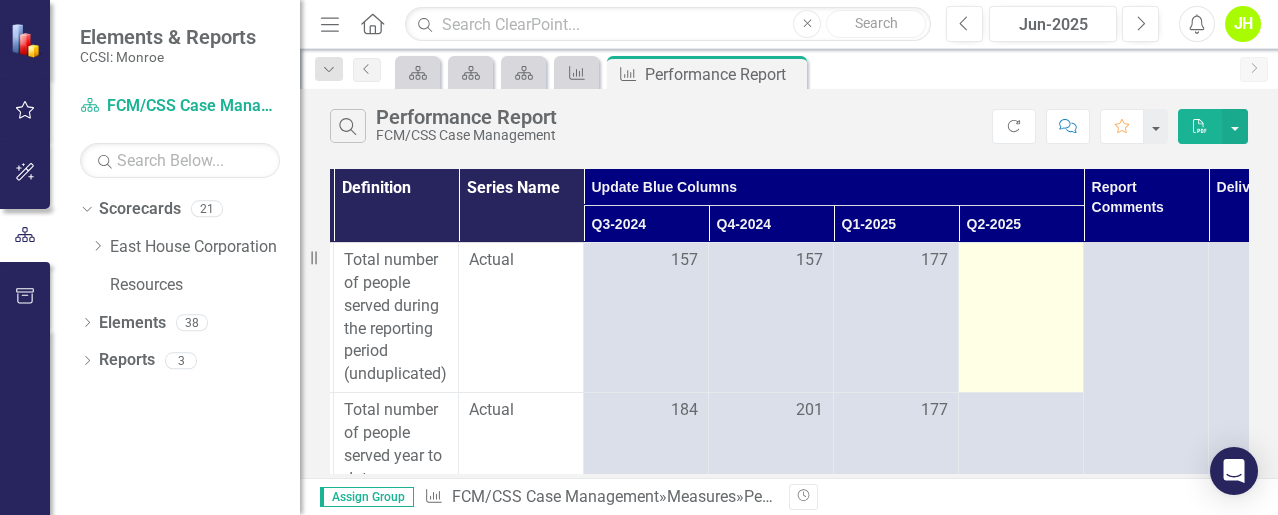 scroll, scrollTop: 266, scrollLeft: 122, axis: both 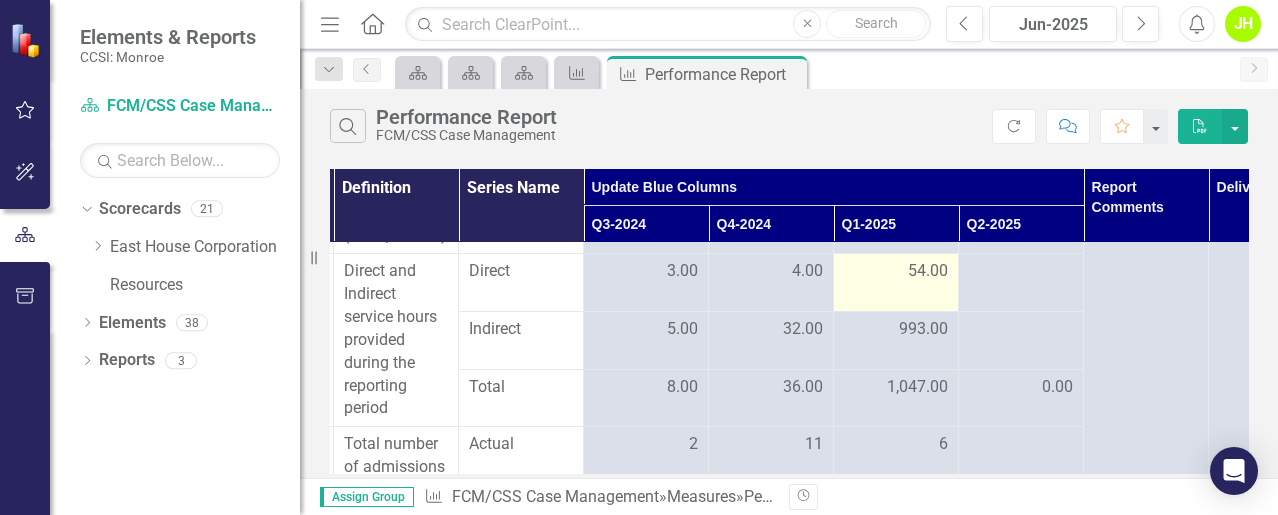 click on "54.00" at bounding box center (928, 271) 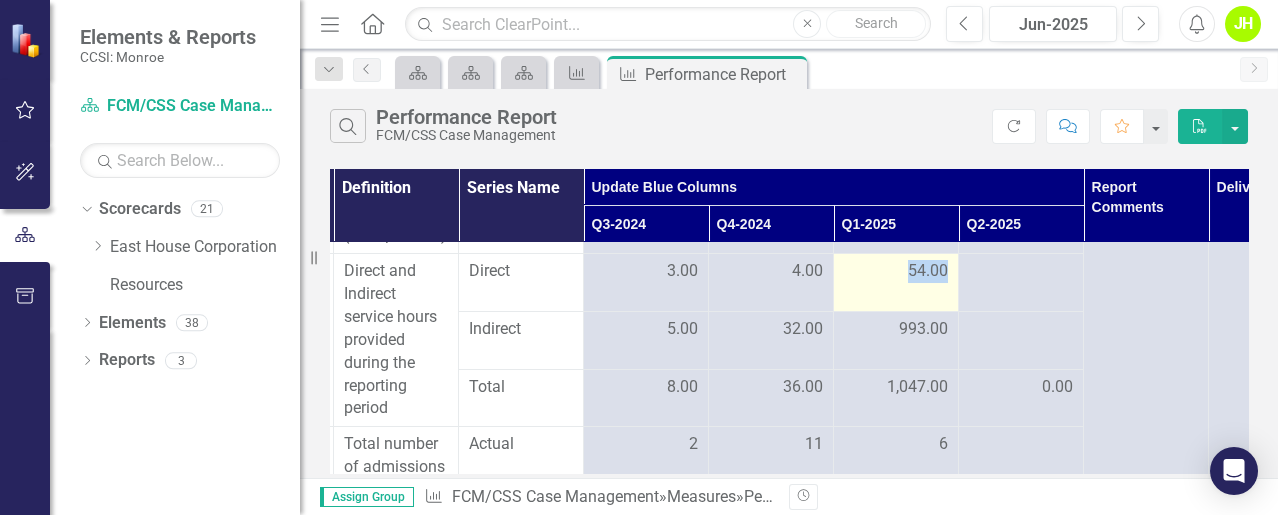 click on "54.00" at bounding box center [928, 271] 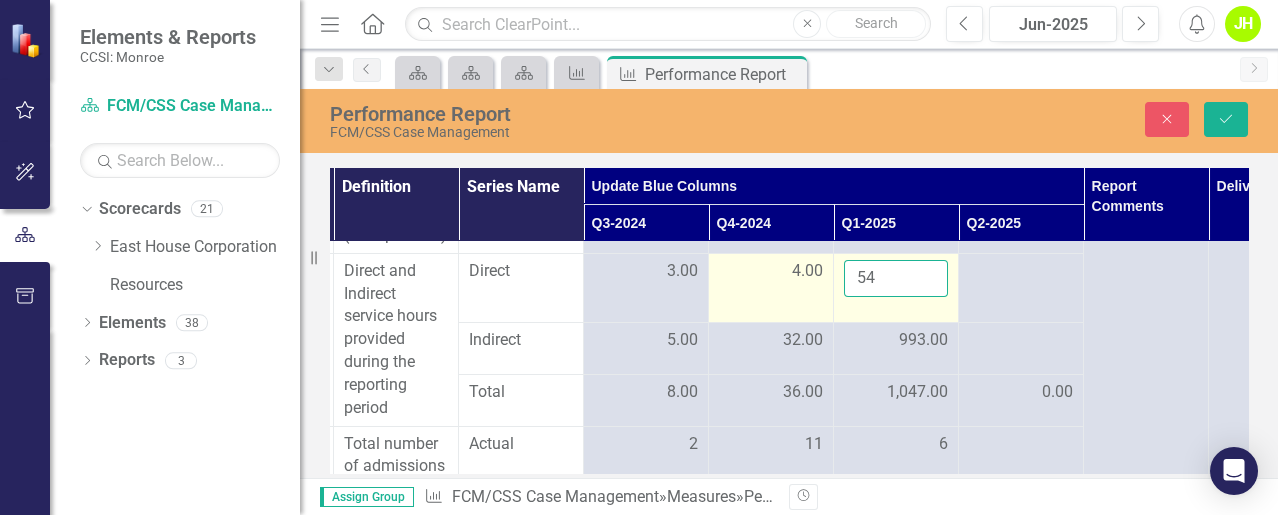 drag, startPoint x: 920, startPoint y: 268, endPoint x: 829, endPoint y: 294, distance: 94.641426 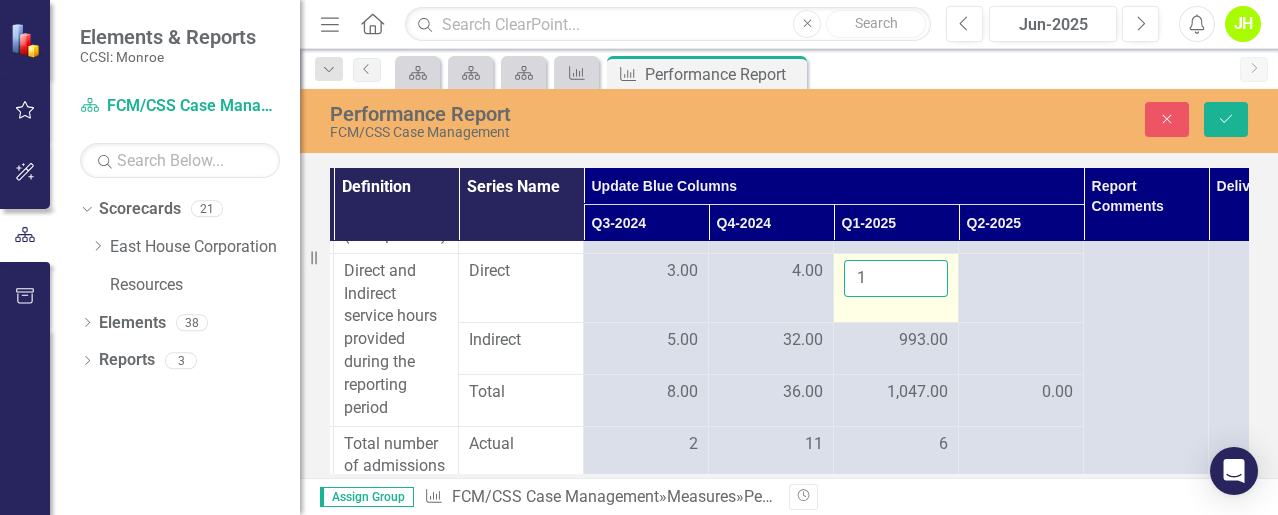 type on "1" 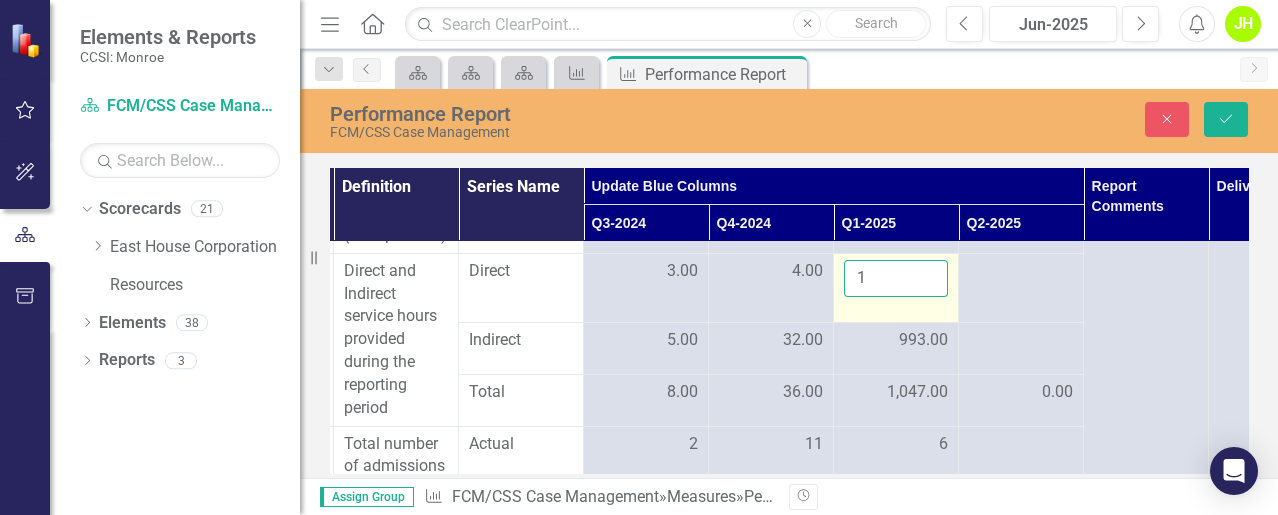 click on "Save" at bounding box center (1226, 119) 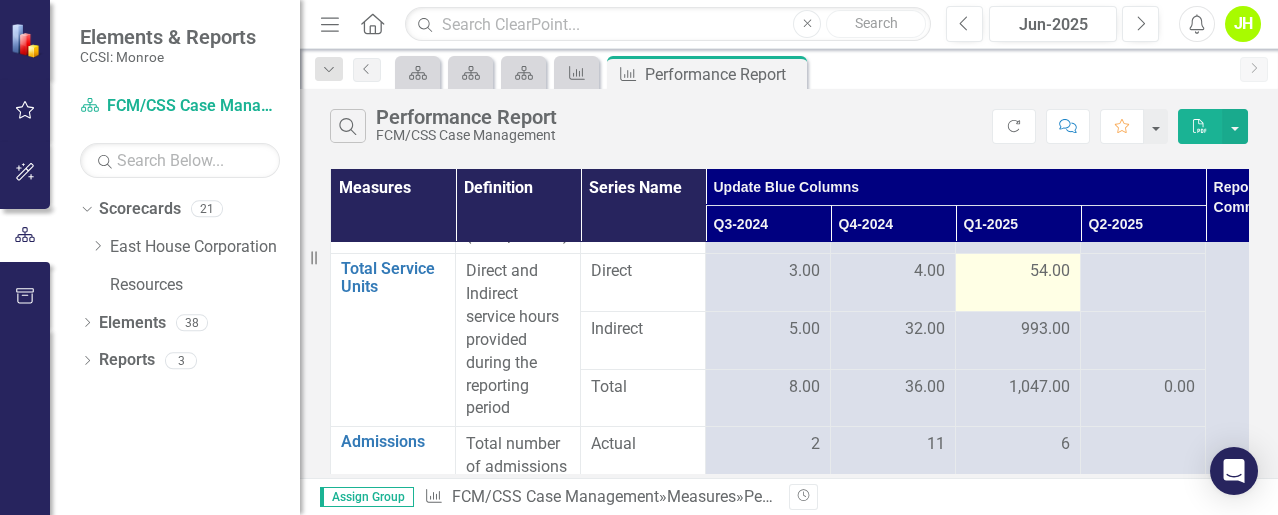 scroll, scrollTop: 133, scrollLeft: 0, axis: vertical 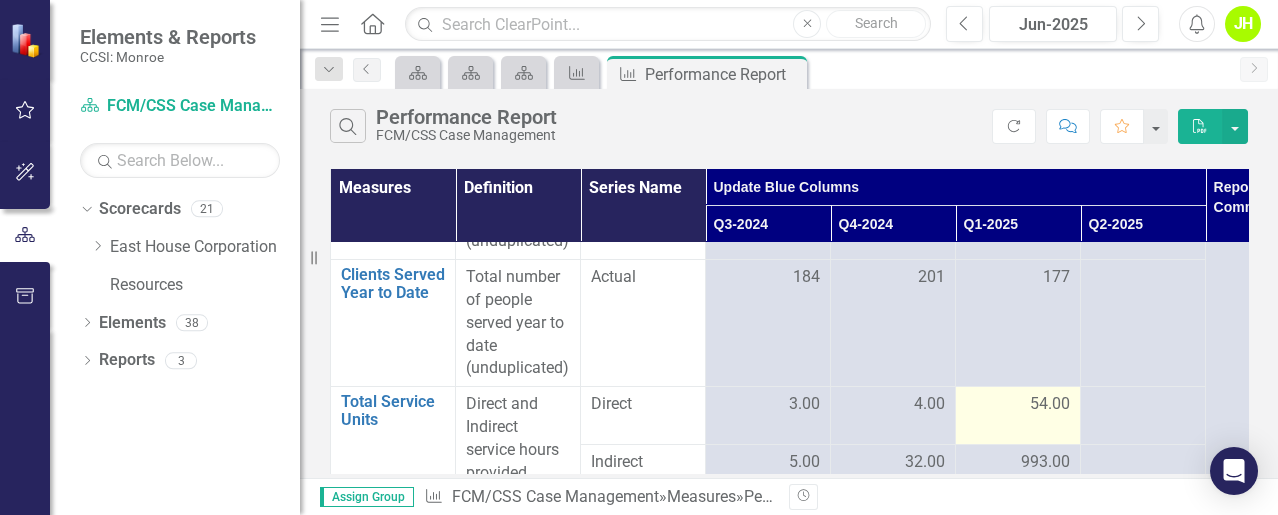click on "54.00" at bounding box center (1050, 404) 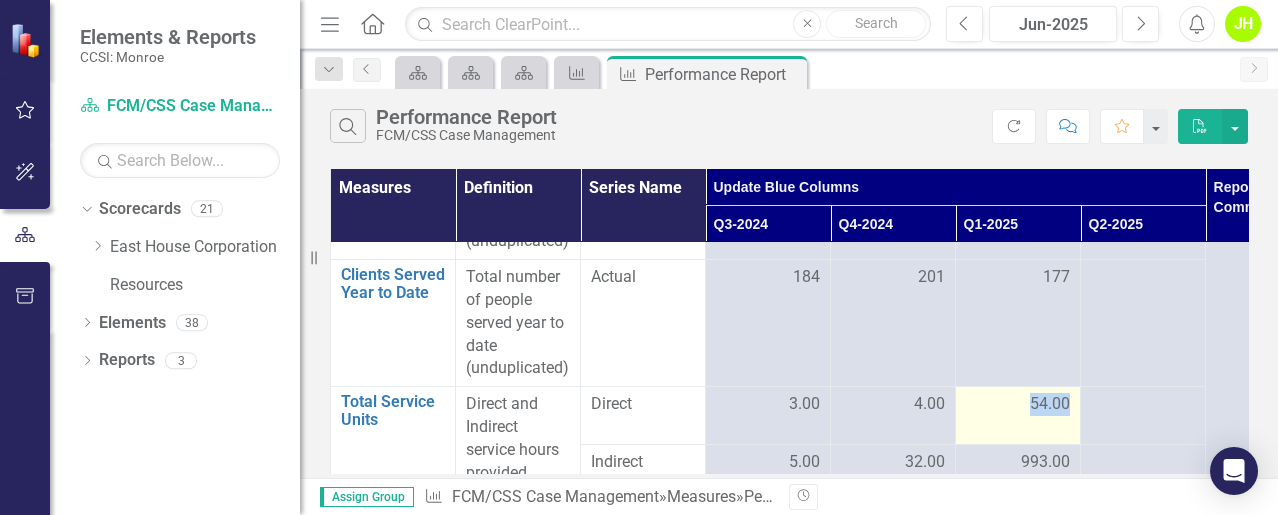 click on "54.00" at bounding box center [1050, 404] 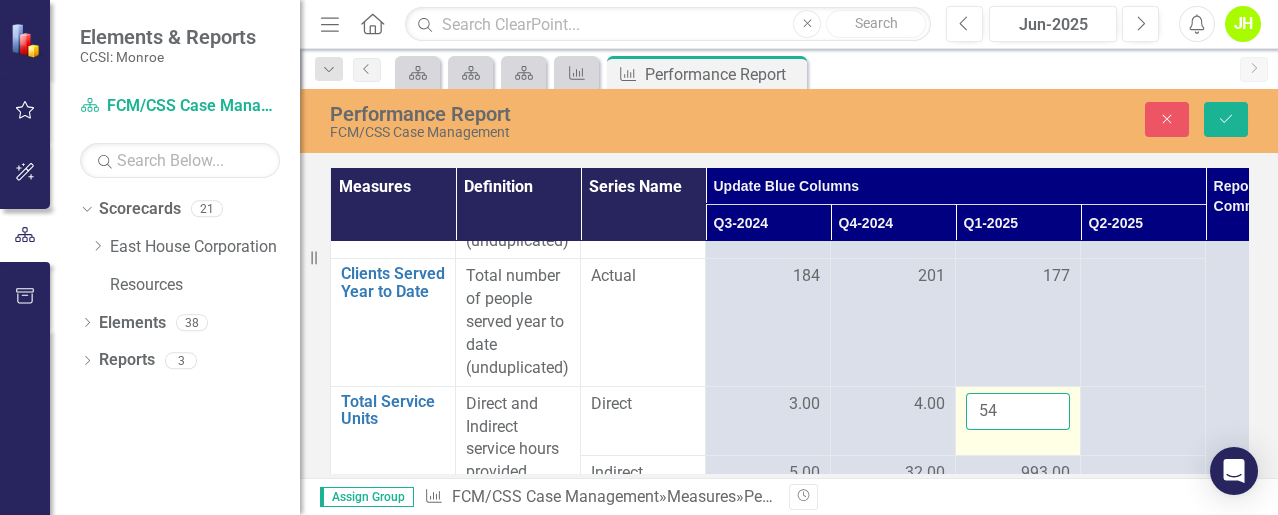 drag, startPoint x: 1030, startPoint y: 405, endPoint x: 989, endPoint y: 405, distance: 41 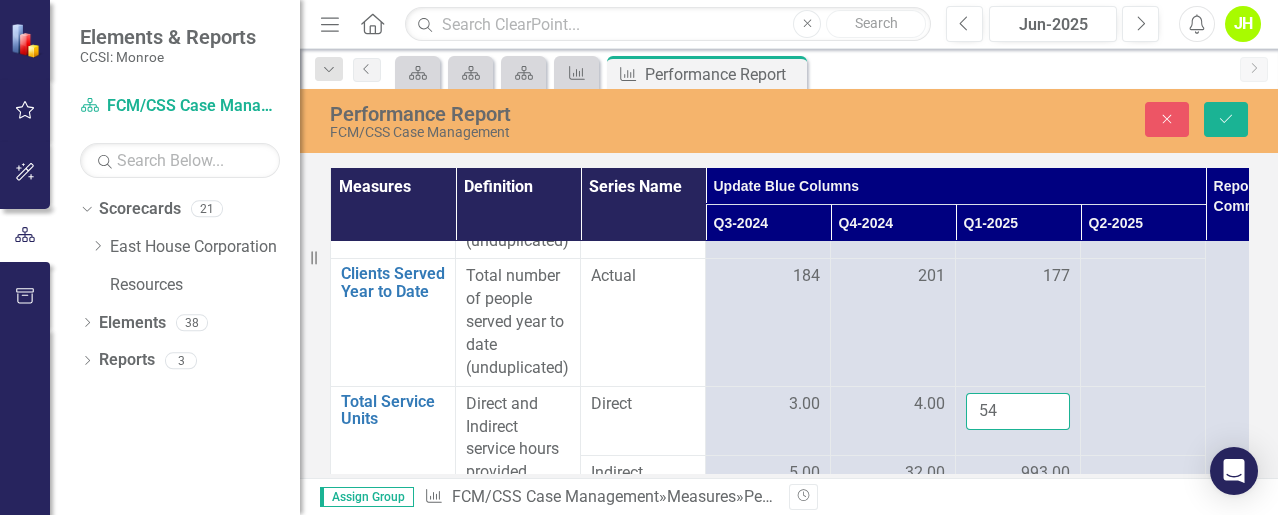 type on "5" 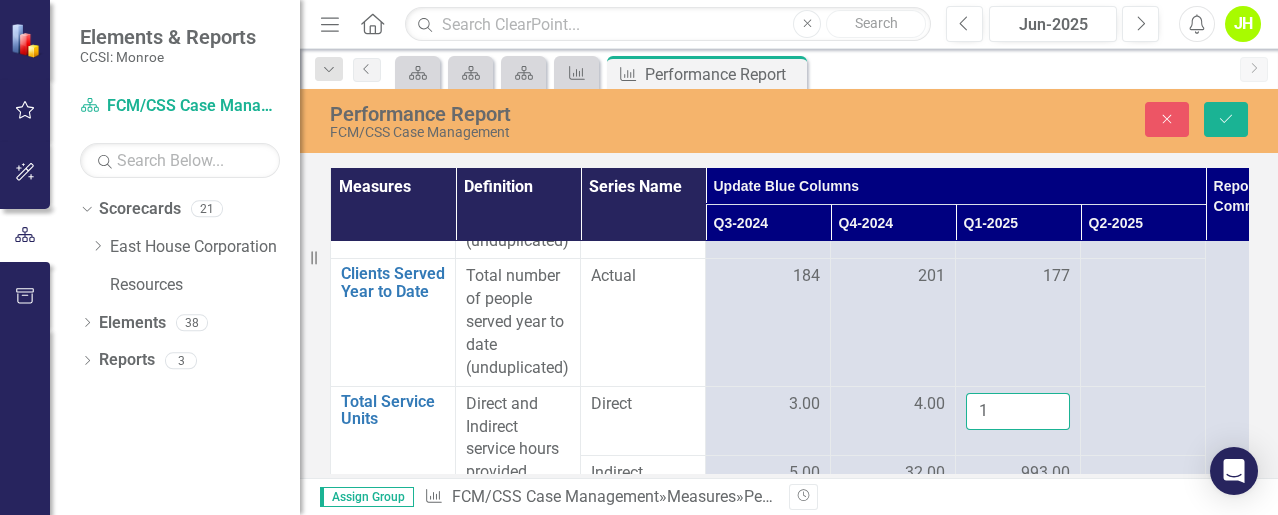 type on "1" 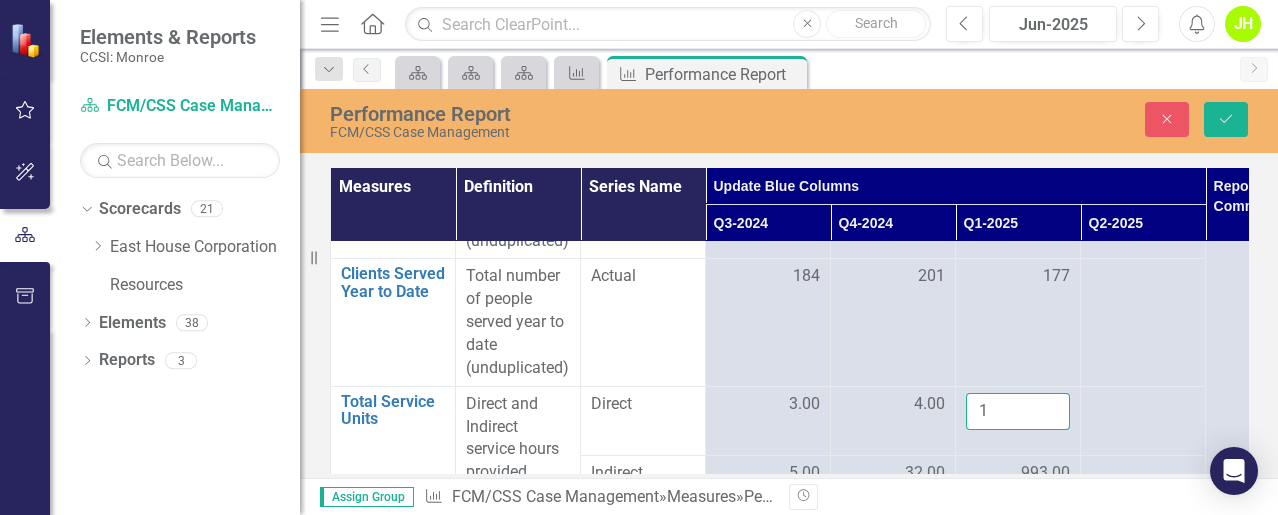 click on "Save" at bounding box center (1226, 119) 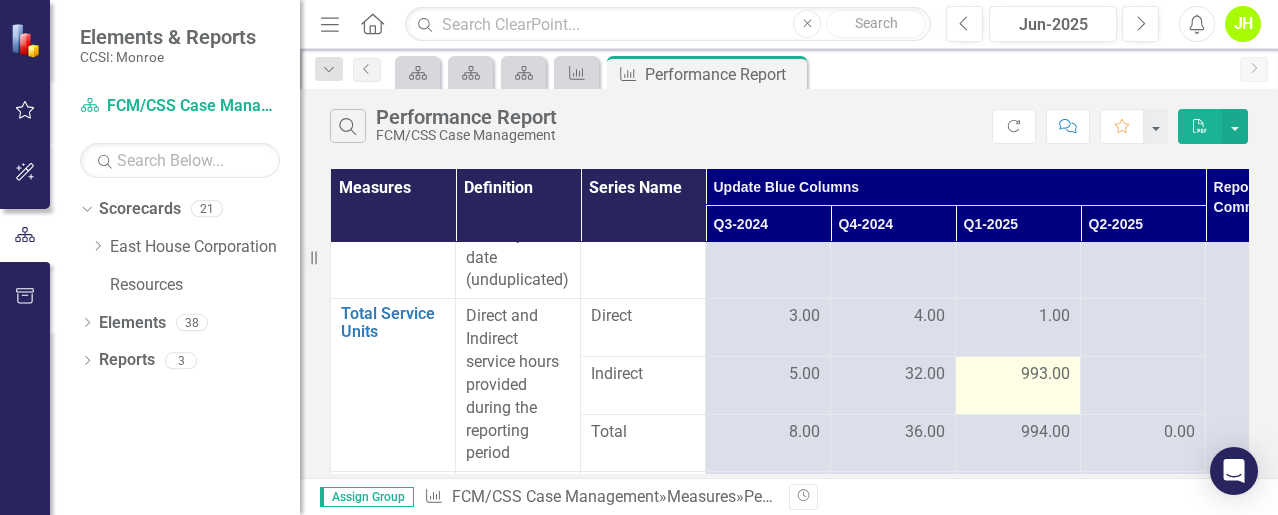 scroll, scrollTop: 266, scrollLeft: 0, axis: vertical 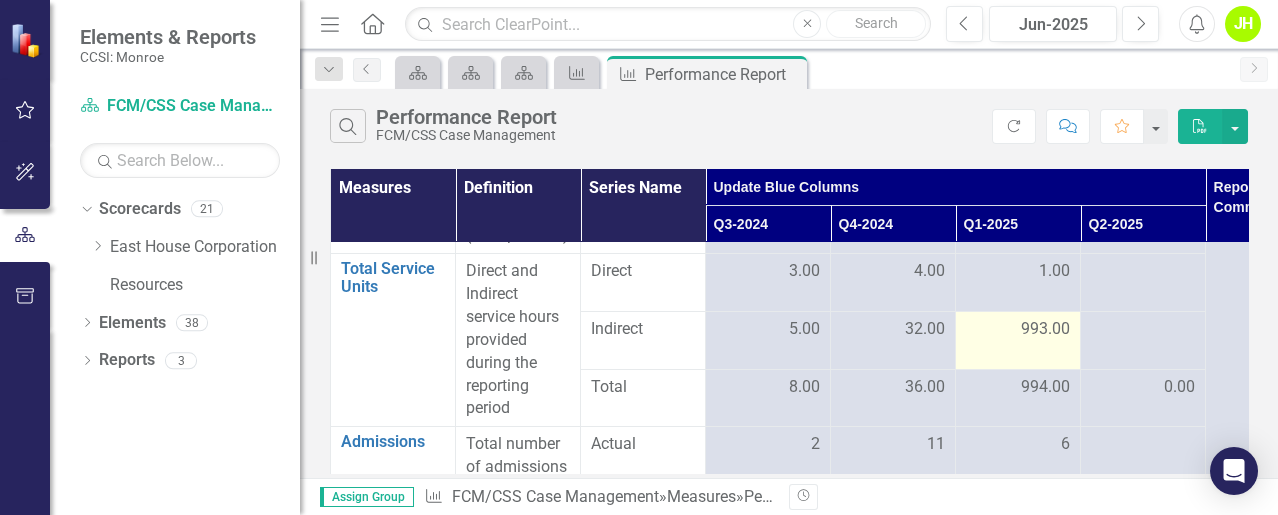 click on "993.00" at bounding box center (1045, 329) 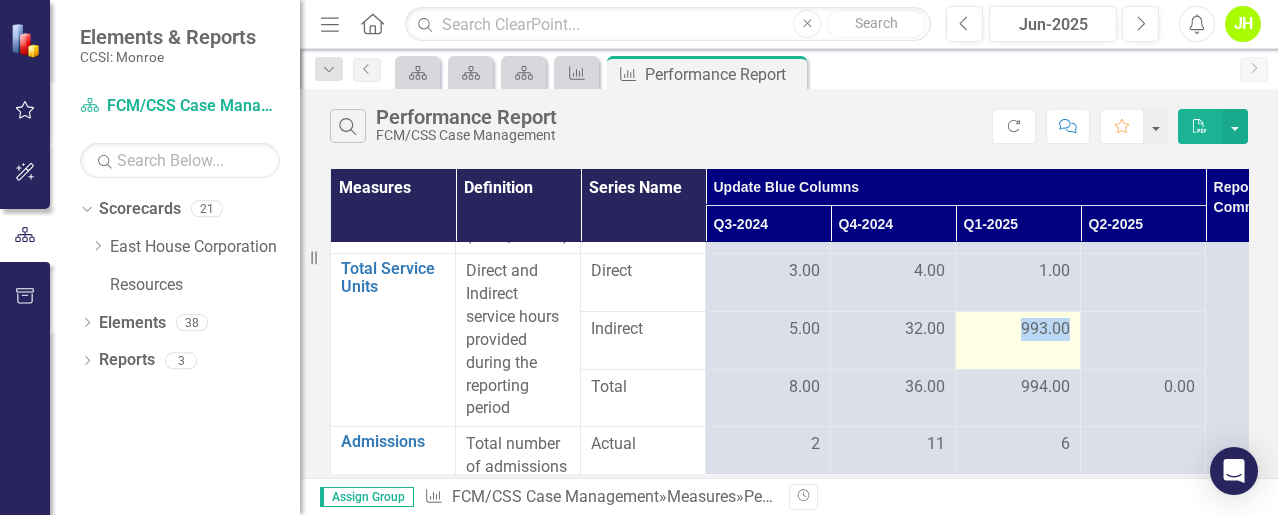 click on "993.00" at bounding box center [1045, 329] 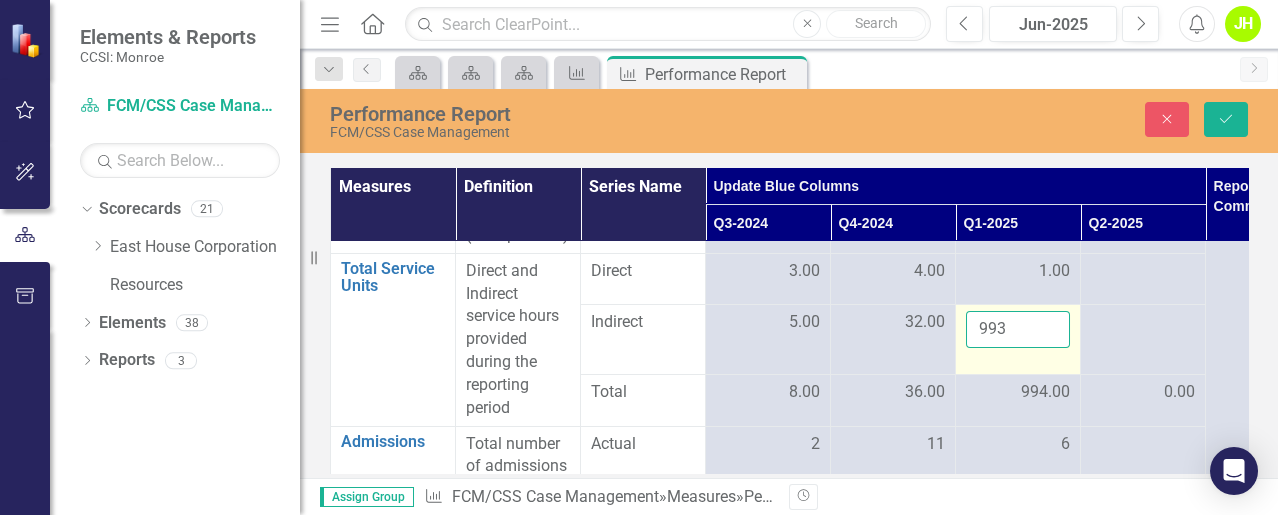 drag, startPoint x: 1027, startPoint y: 334, endPoint x: 1014, endPoint y: 325, distance: 15.811388 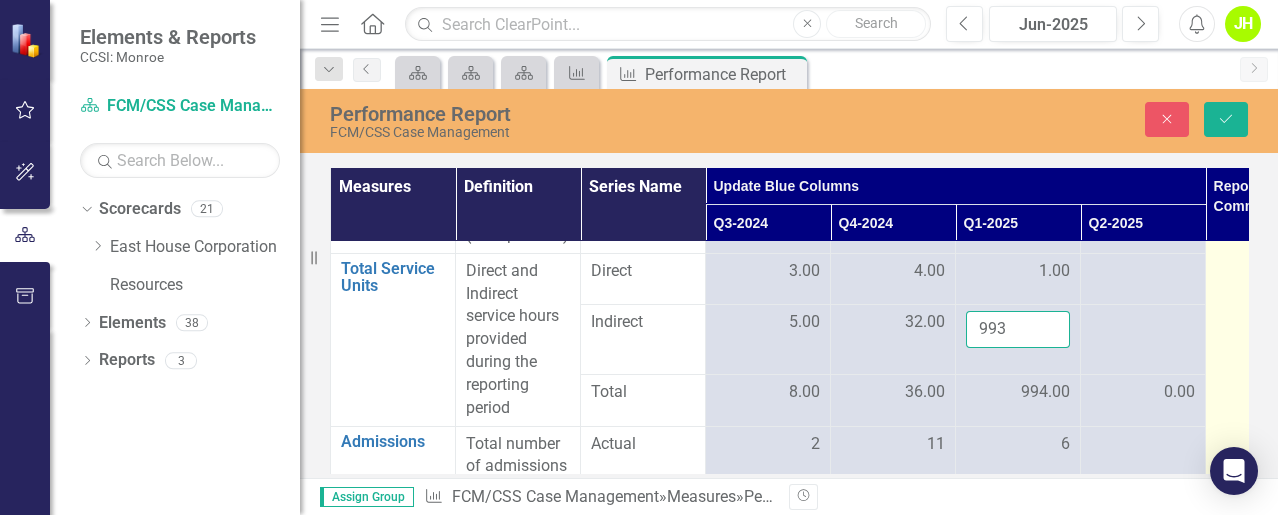 drag, startPoint x: 1018, startPoint y: 330, endPoint x: 1228, endPoint y: 298, distance: 212.4241 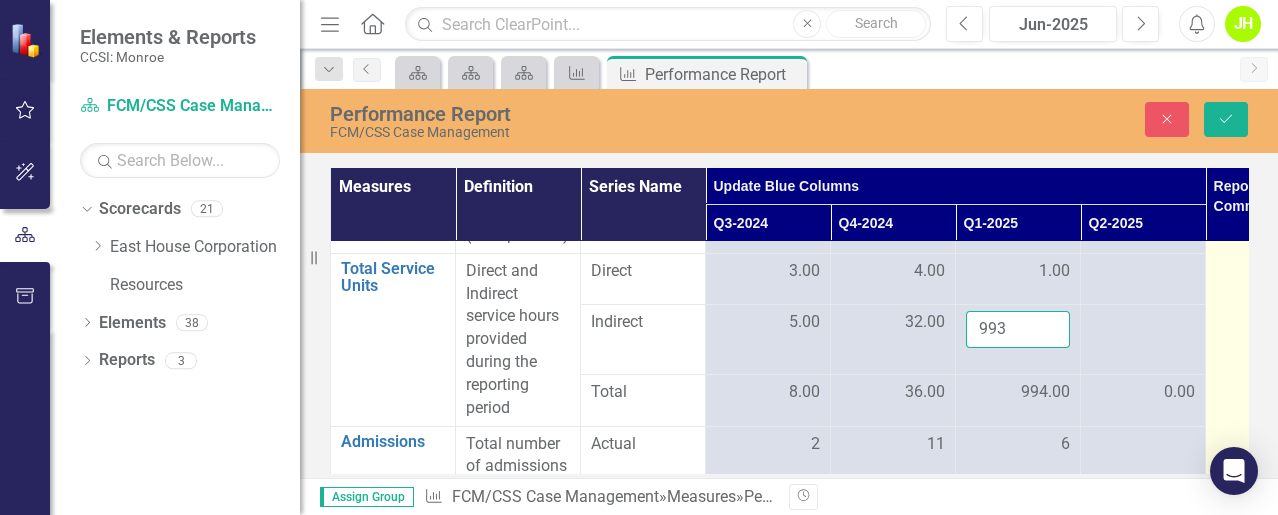 click on "Indirect 5.00 32.00 993" at bounding box center [956, 340] 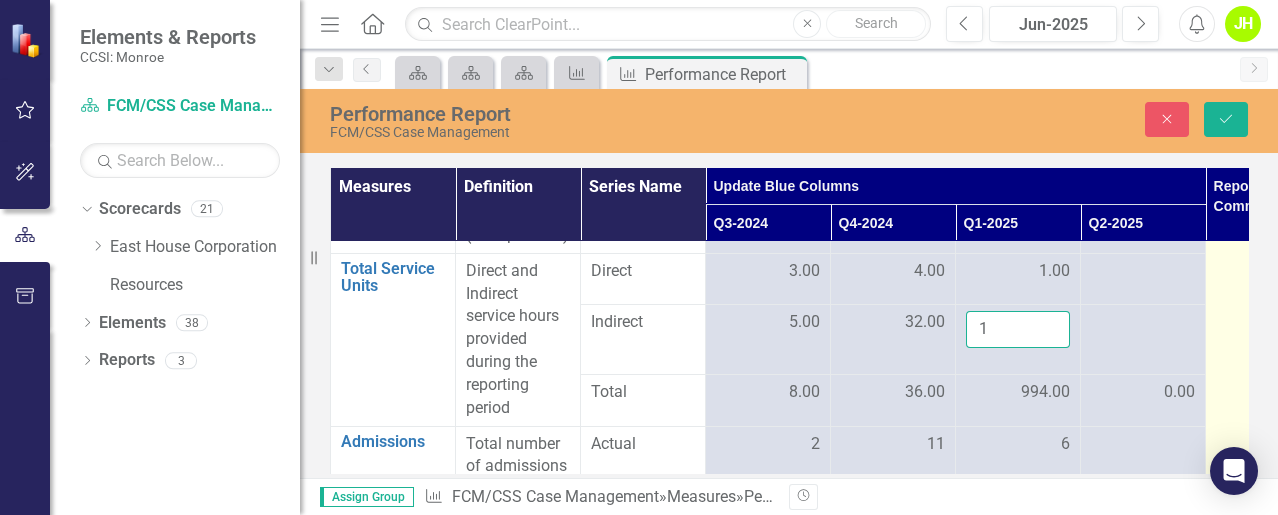 type on "17" 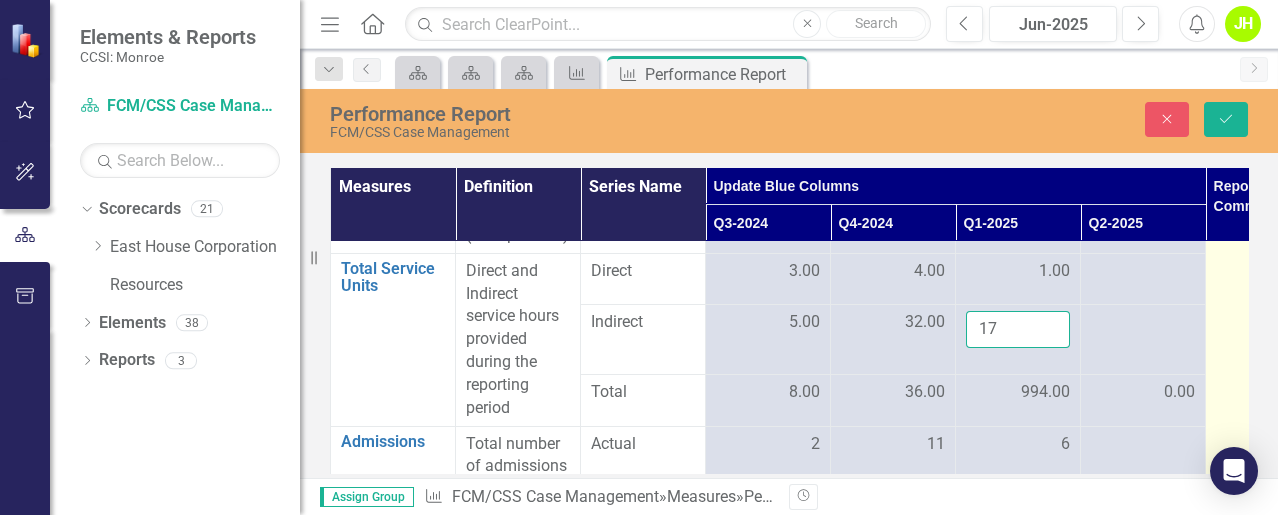 click on "Save" at bounding box center [1226, 119] 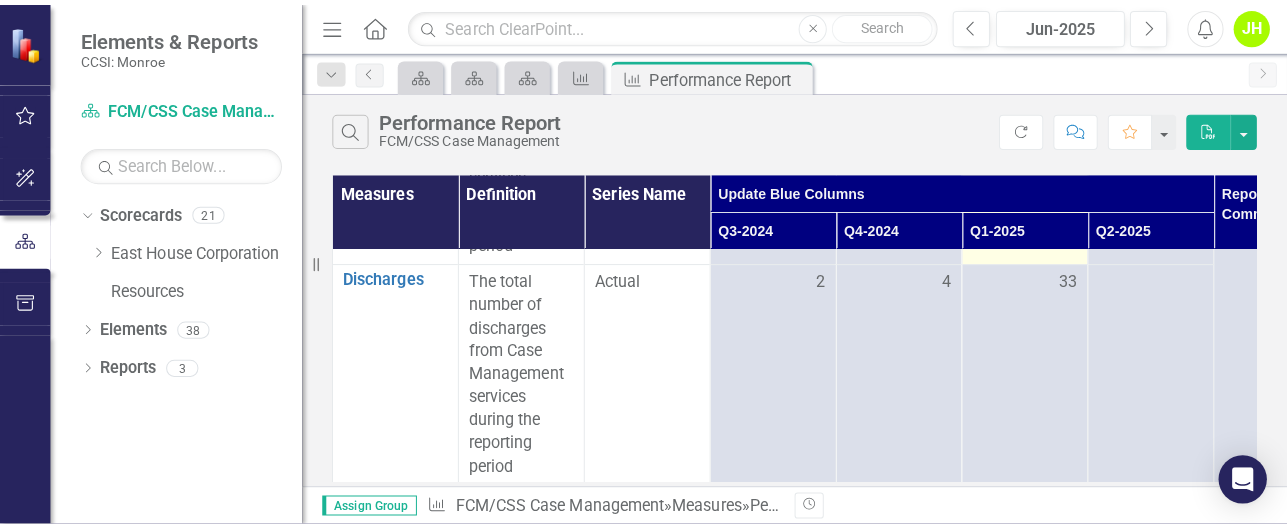 scroll, scrollTop: 0, scrollLeft: 0, axis: both 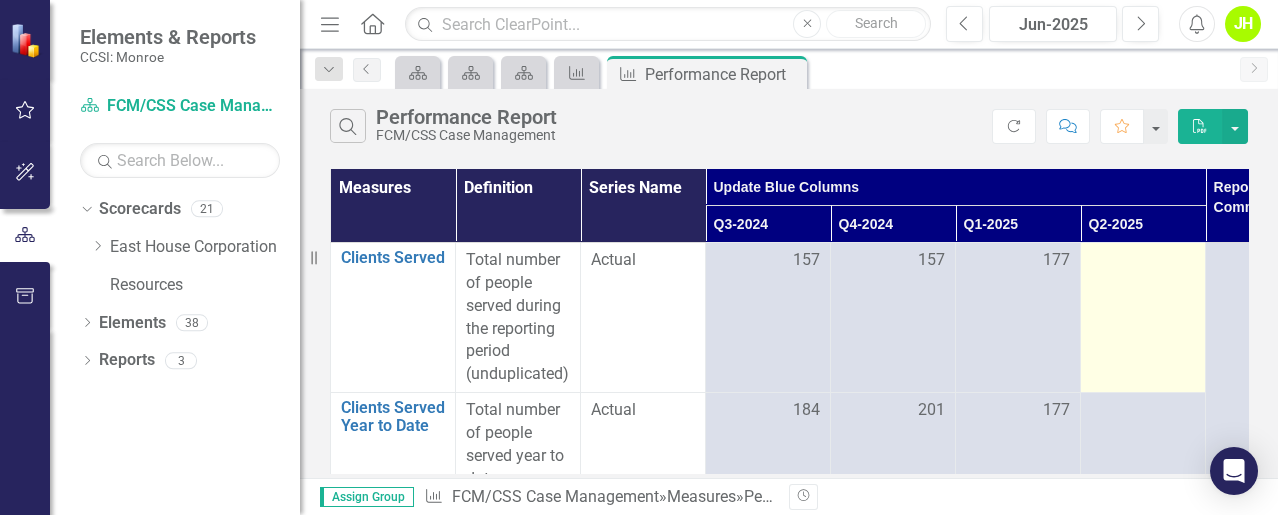 click at bounding box center (1143, 318) 